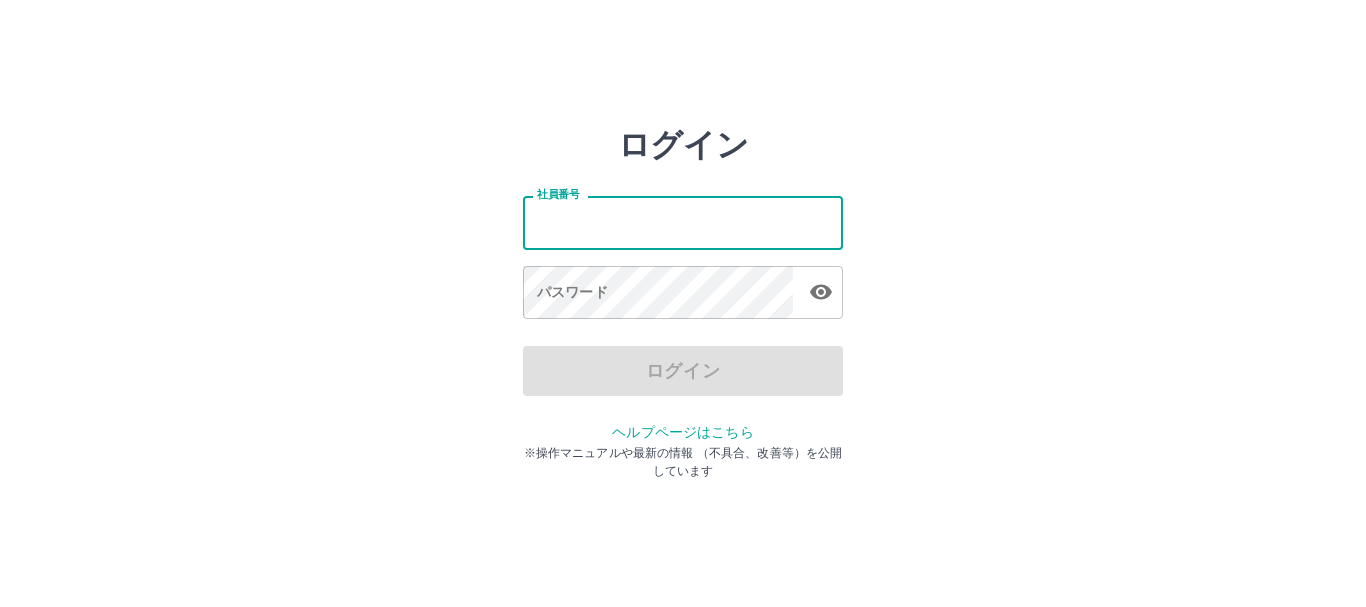 scroll, scrollTop: 0, scrollLeft: 0, axis: both 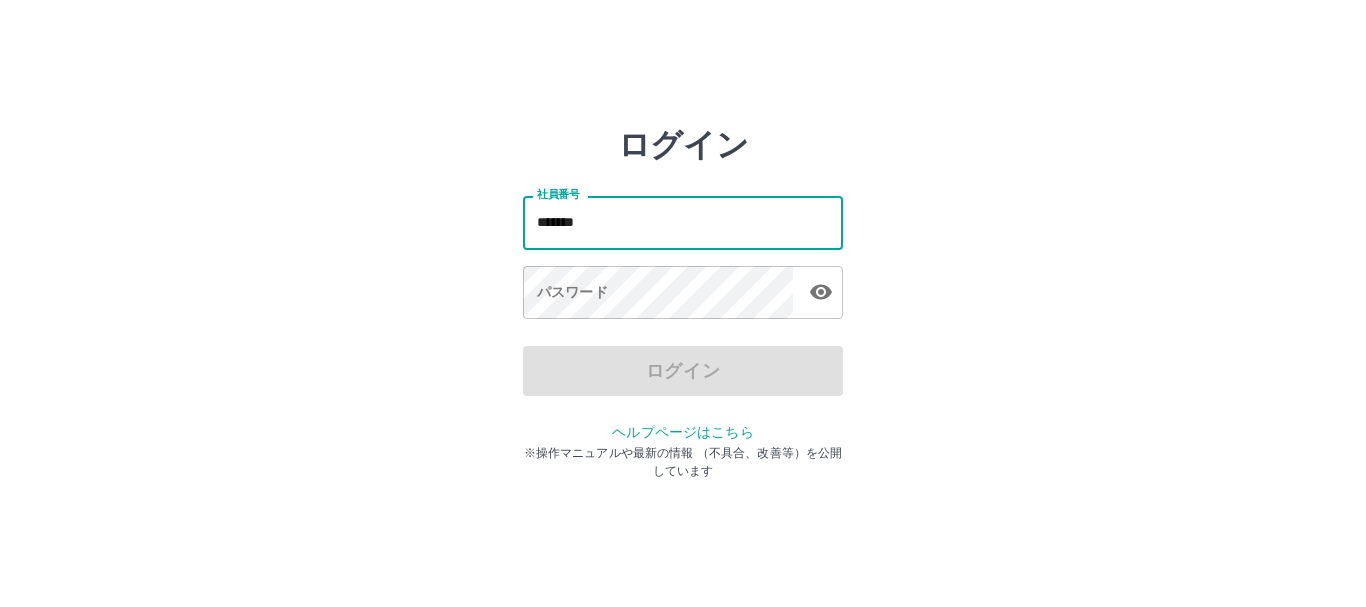type on "*******" 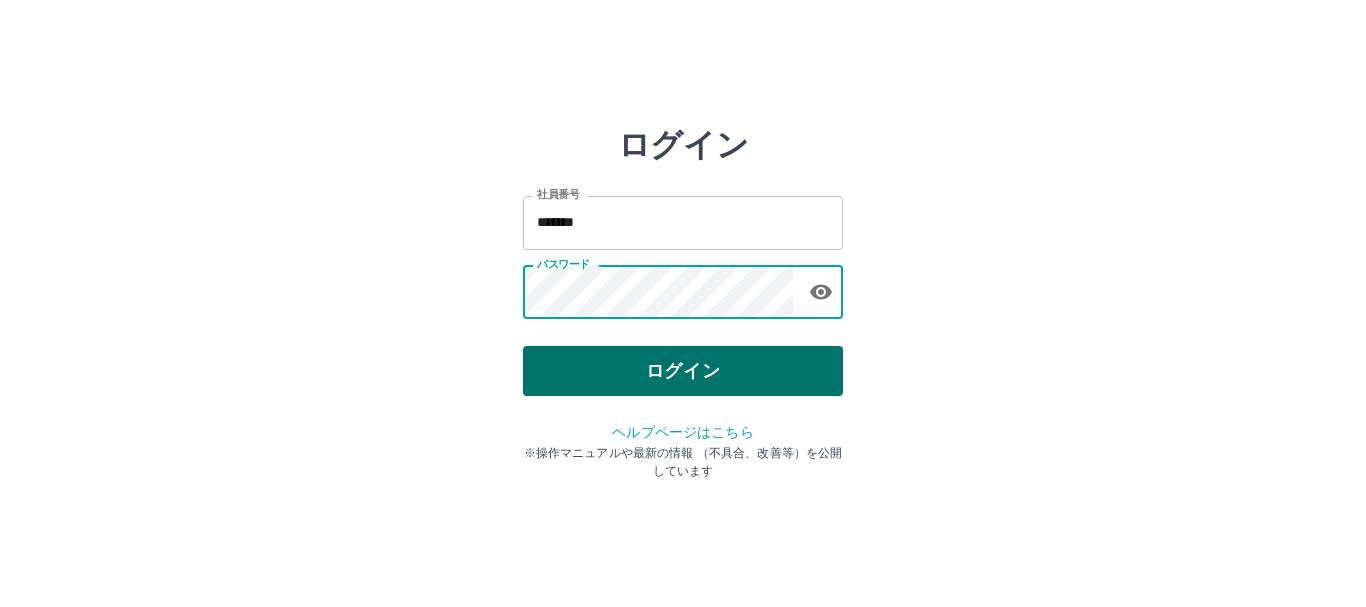 click on "ログイン" at bounding box center (683, 371) 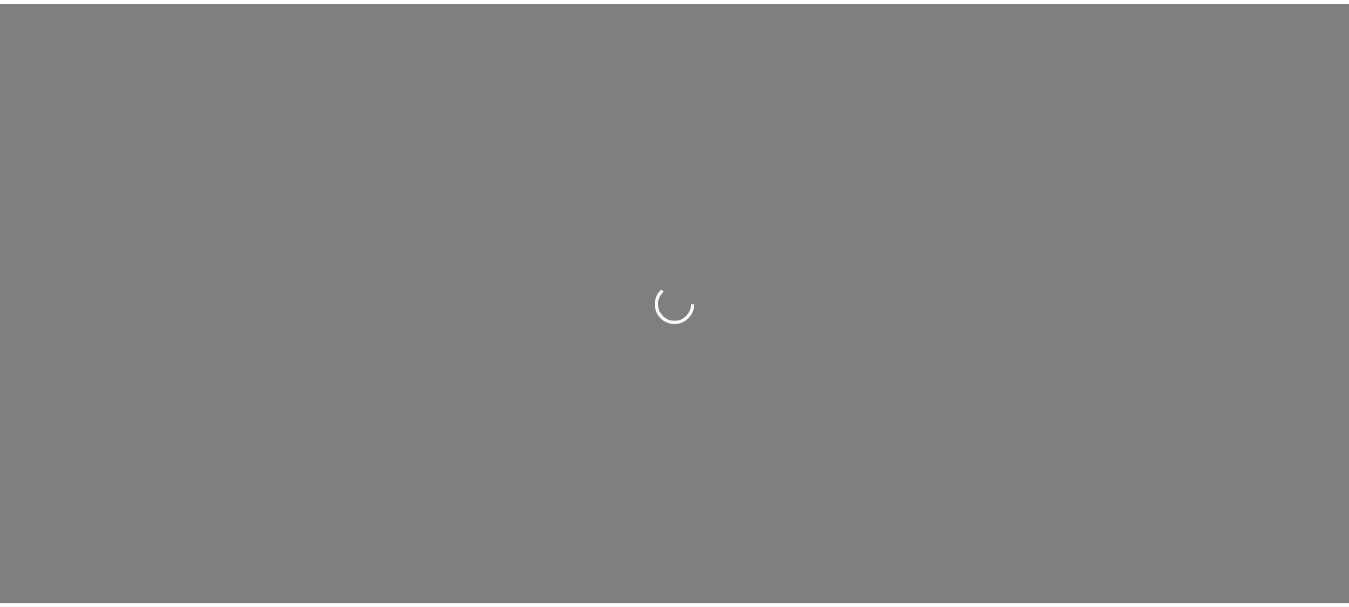 scroll, scrollTop: 0, scrollLeft: 0, axis: both 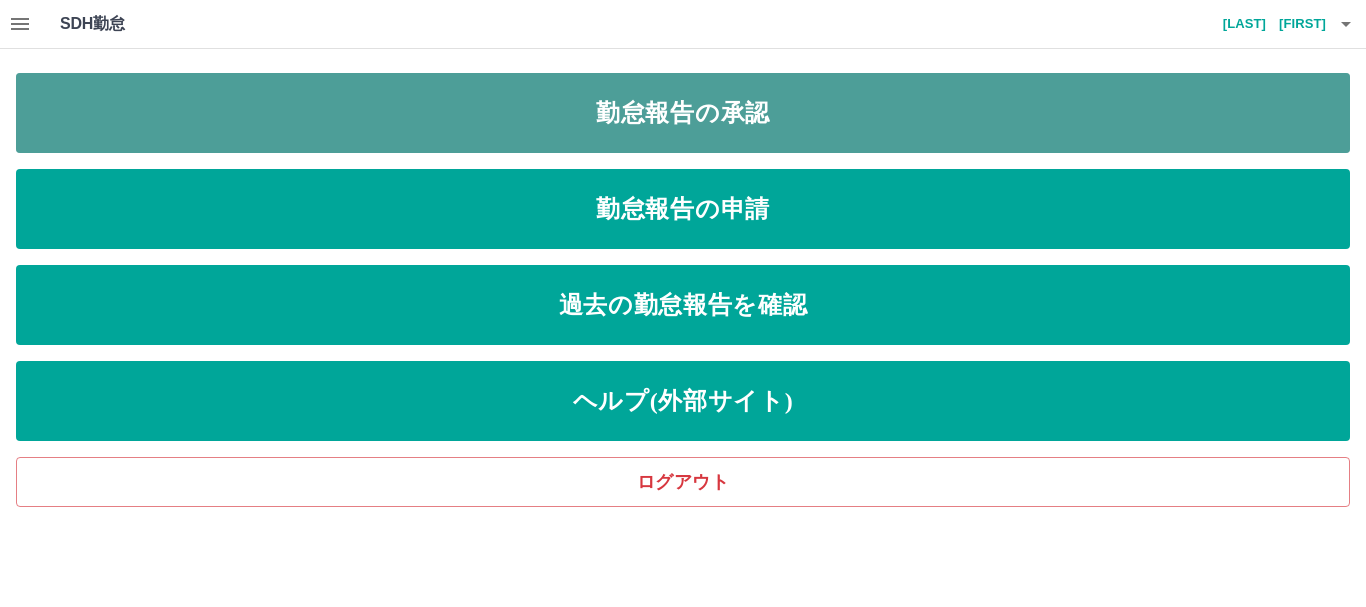 click on "勤怠報告の承認" at bounding box center [683, 113] 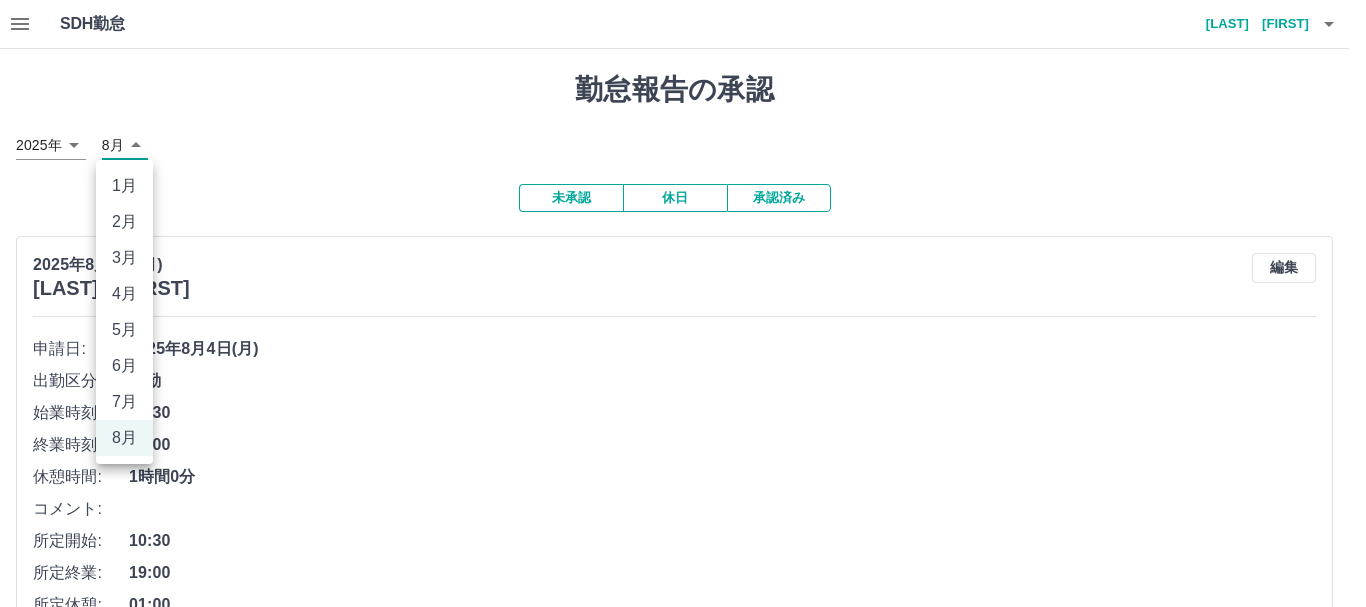 click on "SDH勤怠 [LAST]　[FIRST] 勤怠報告の承認 2025年 **** [MONTH] * 未承認 休日 承認済み 2025年[MONTH]4日(月) [LAST]　[FIRST] 編集 申請日: 2025年[MONTH]4日(月) 出勤区分: 出勤 始業時刻: 10:30 終業時刻: 19:00 休憩時間: 1時間0分 コメント: 所定開始: 10:30 所定終業: 19:00 所定休憩: 01:00 所定内: 7時間30分 所定外: 0分 承認する 2025年[MONTH]4日(月) [LAST]　[FIRST] 編集 申請日: 2025年[MONTH]4日(月) 出勤区分: 出勤 始業時刻: 07:30 終業時刻: 15:30 休憩時間: 1時間0分 コメント: 所定開始: 07:30 所定終業: 15:30 所定休憩: 01:00 所定内: 7時間0分 所定外: 0分 承認する 2025年[MONTH]4日(月) [LAST]　[FIRST] 編集 申請日: 2025年[MONTH]4日(月) 出勤区分: 出勤 始業時刻: 13:00 終業時刻: 18:30 休憩時間: 0分 コメント: 所定開始: 13:00 所定終業: 18:30 所定休憩: 00:00 所定内: 5時間30分 所定外: 0分 承認する 2025年[MONTH]4日(月) [LAST]　[FIRST] 編集 申請日: 出勤" at bounding box center (683, 5237) 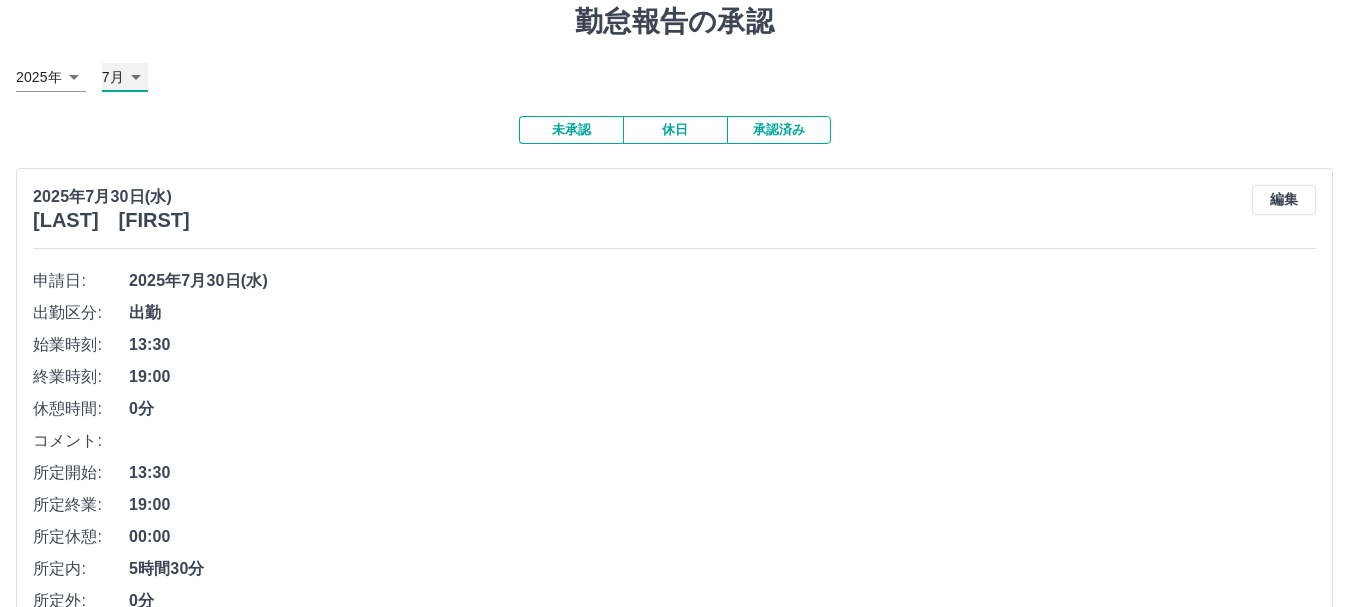 scroll, scrollTop: 187, scrollLeft: 0, axis: vertical 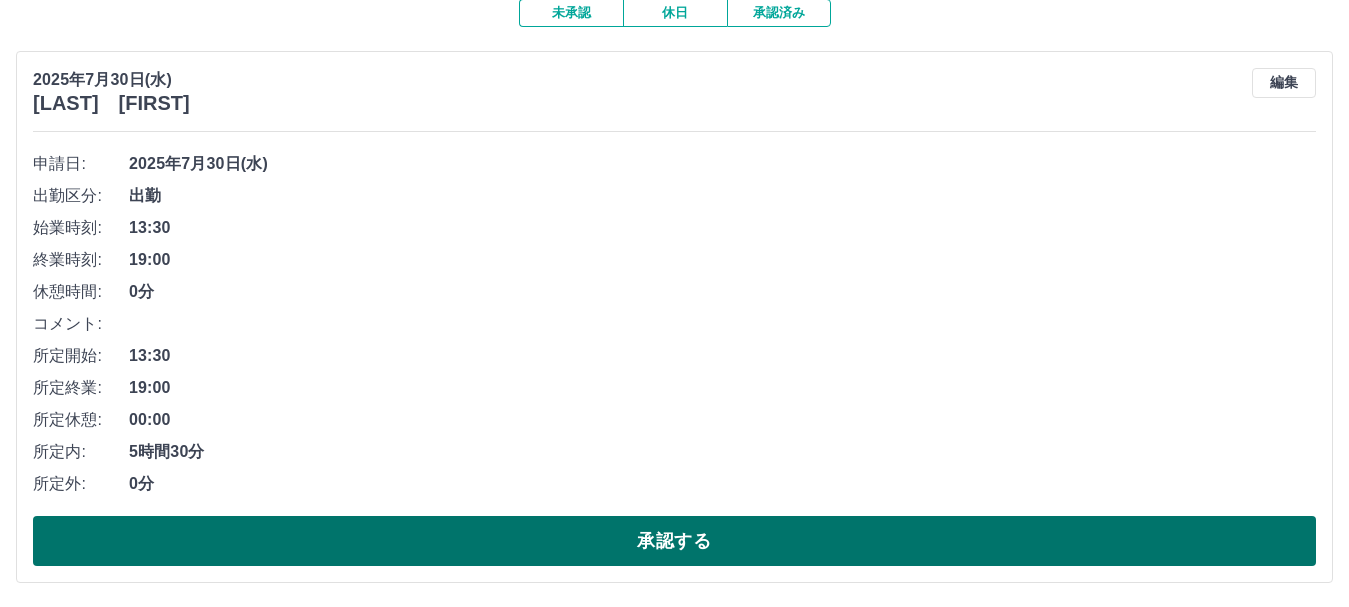click on "承認する" at bounding box center [674, 541] 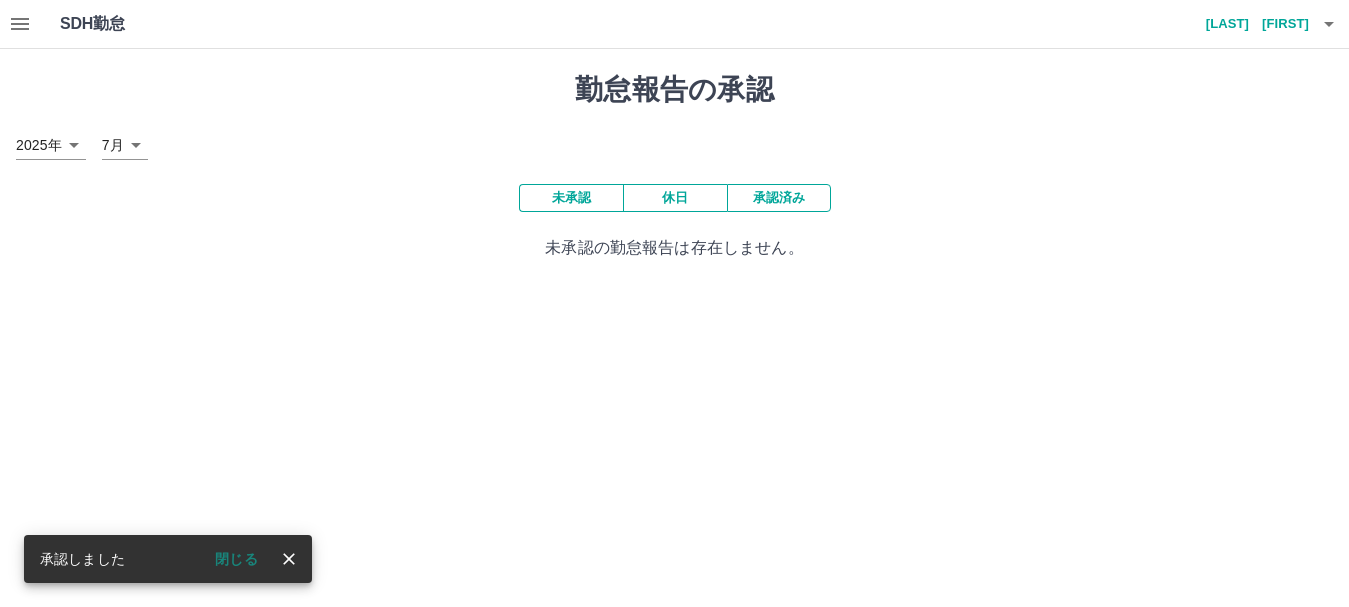 scroll, scrollTop: 0, scrollLeft: 0, axis: both 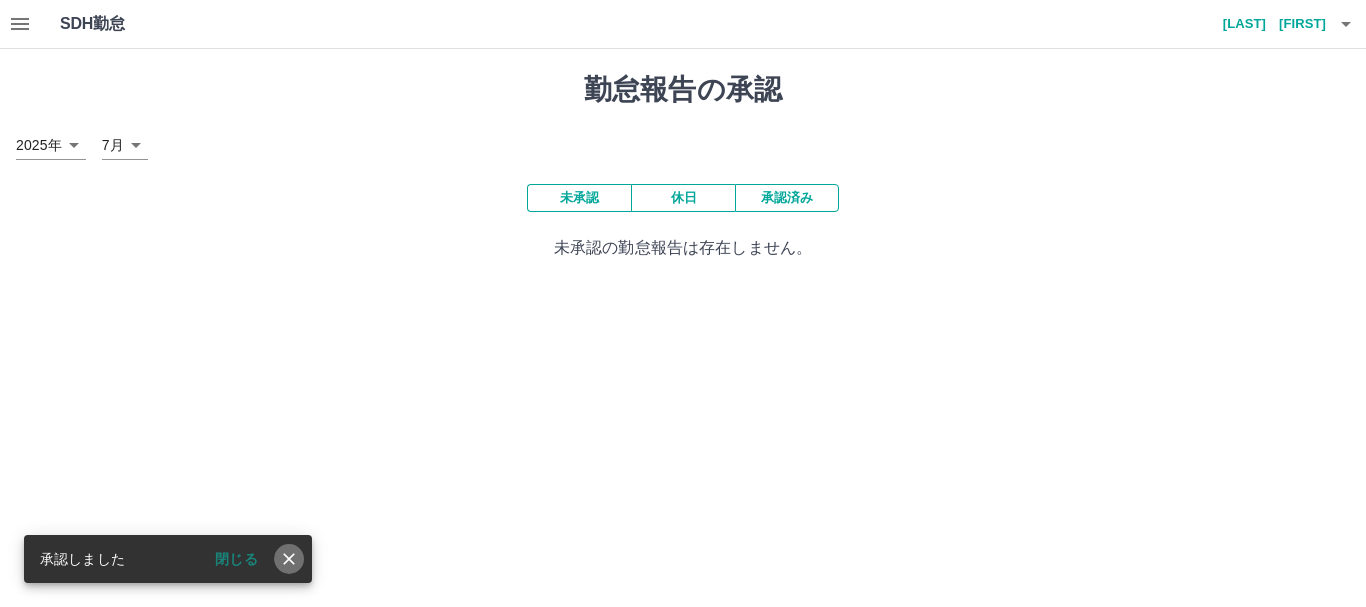 click 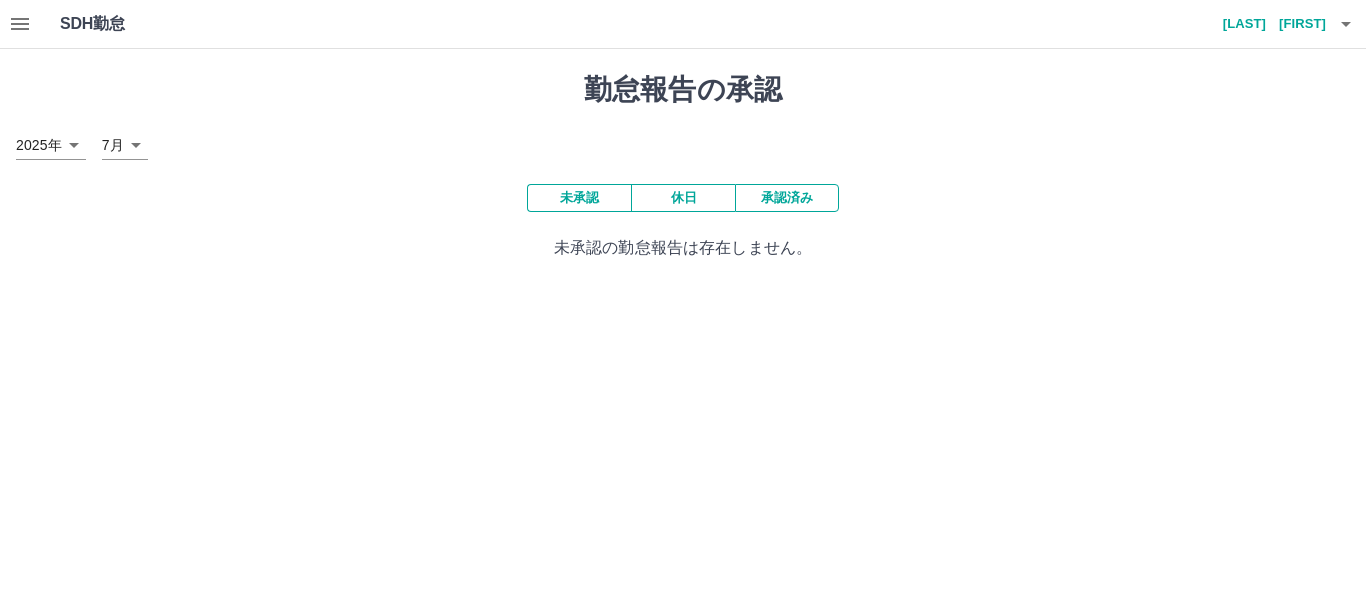 click on "SDH勤怠 [LAST]　[FIRST] 勤怠報告の承認 2025年 **** [MONTH] * 未承認 休日 承認済み 未承認の勤怠報告は存在しません。 SDH勤怠" at bounding box center [683, 142] 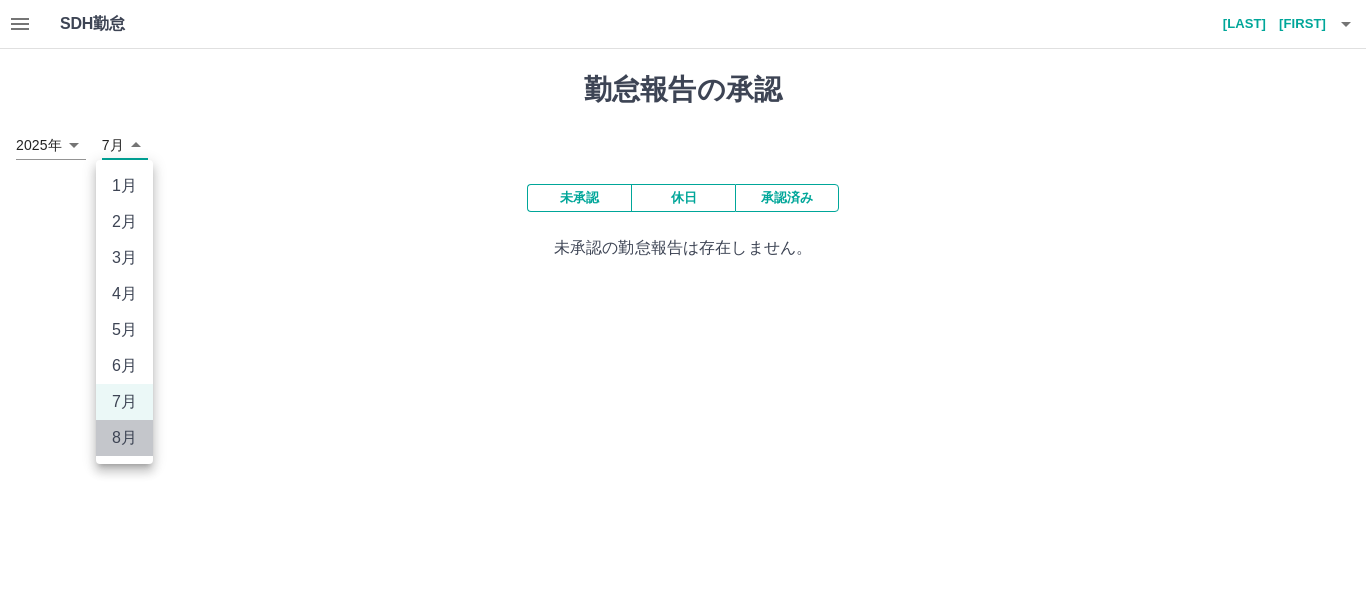 click on "8月" at bounding box center [124, 438] 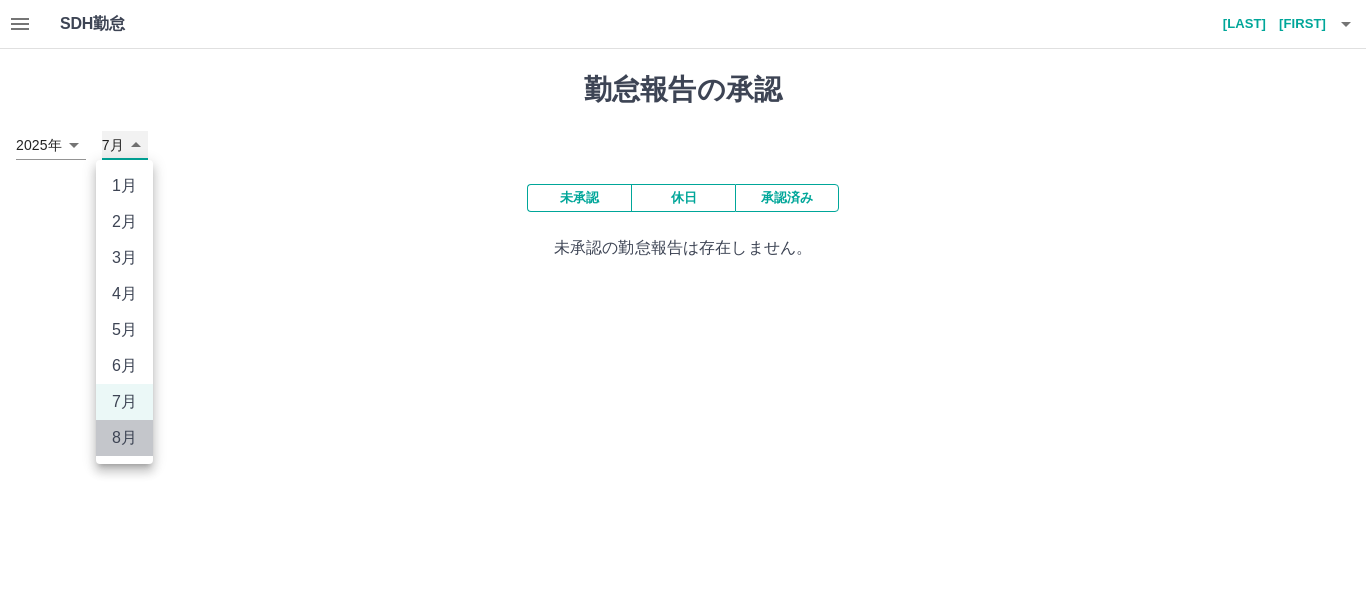 type on "*" 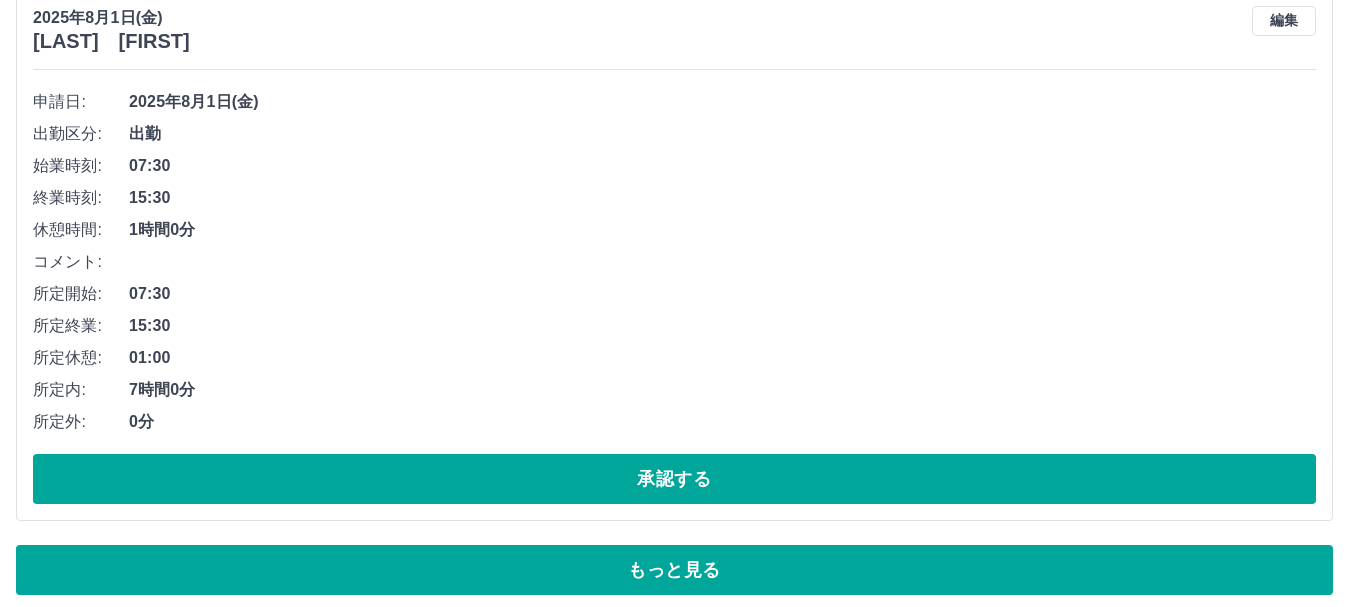 scroll, scrollTop: 9869, scrollLeft: 0, axis: vertical 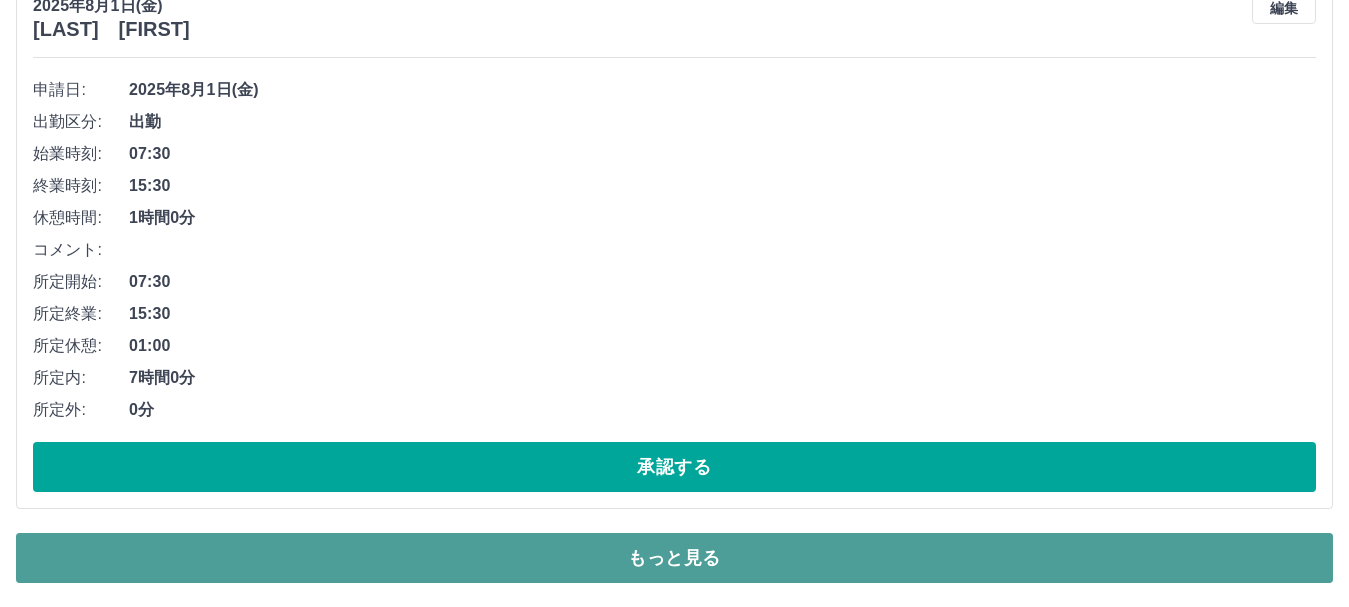click on "もっと見る" at bounding box center (674, 558) 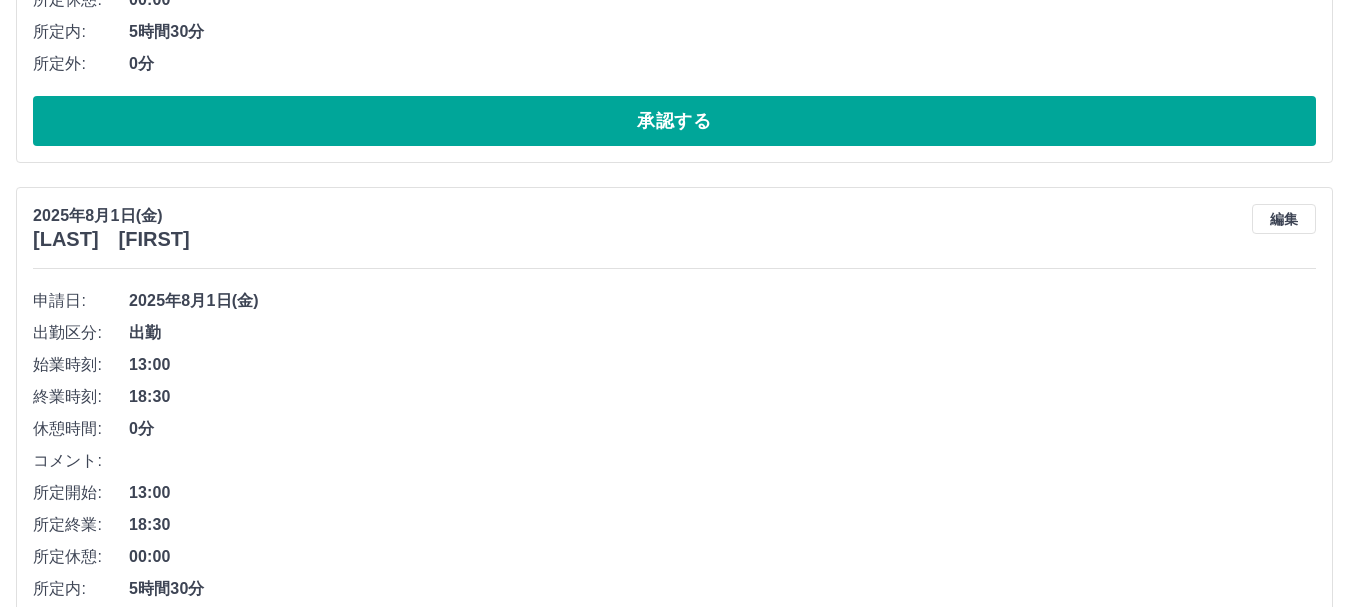 scroll, scrollTop: 10908, scrollLeft: 0, axis: vertical 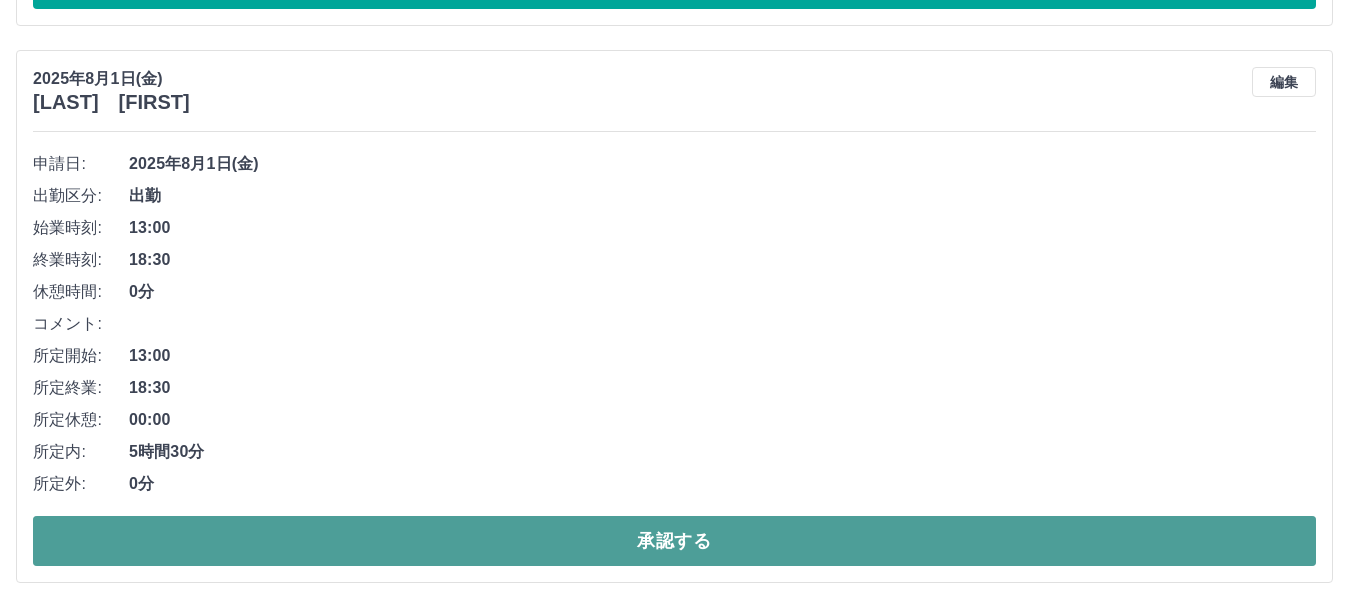 click on "承認する" at bounding box center [674, 541] 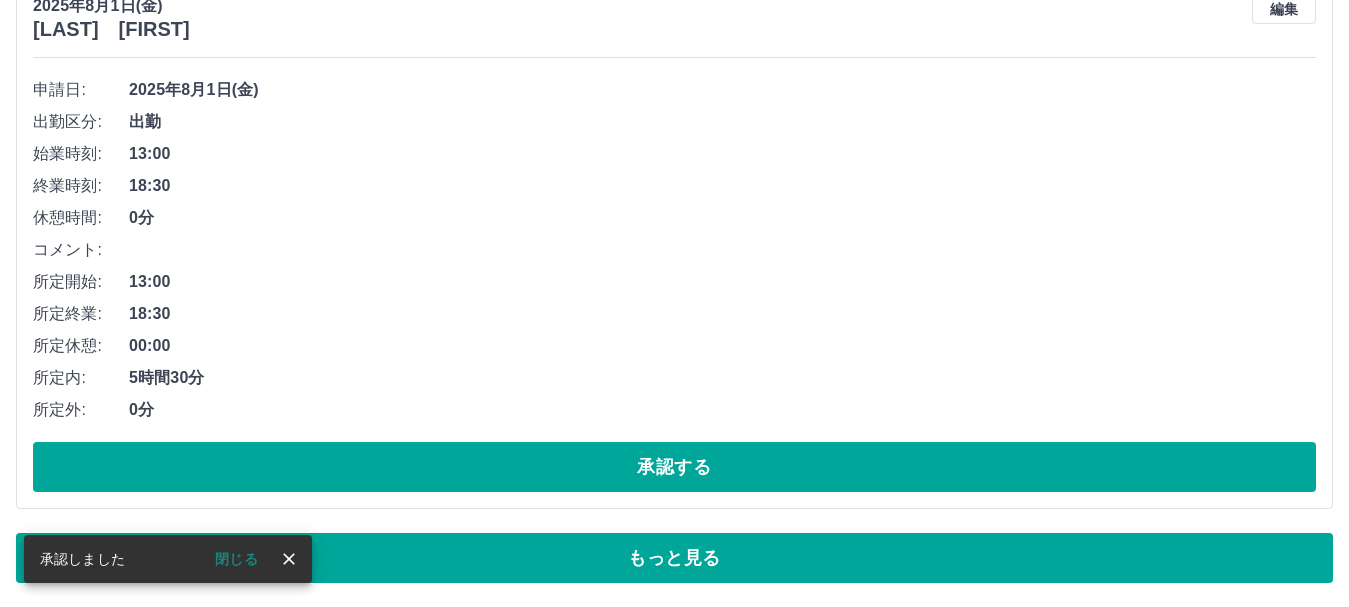 scroll, scrollTop: 10425, scrollLeft: 0, axis: vertical 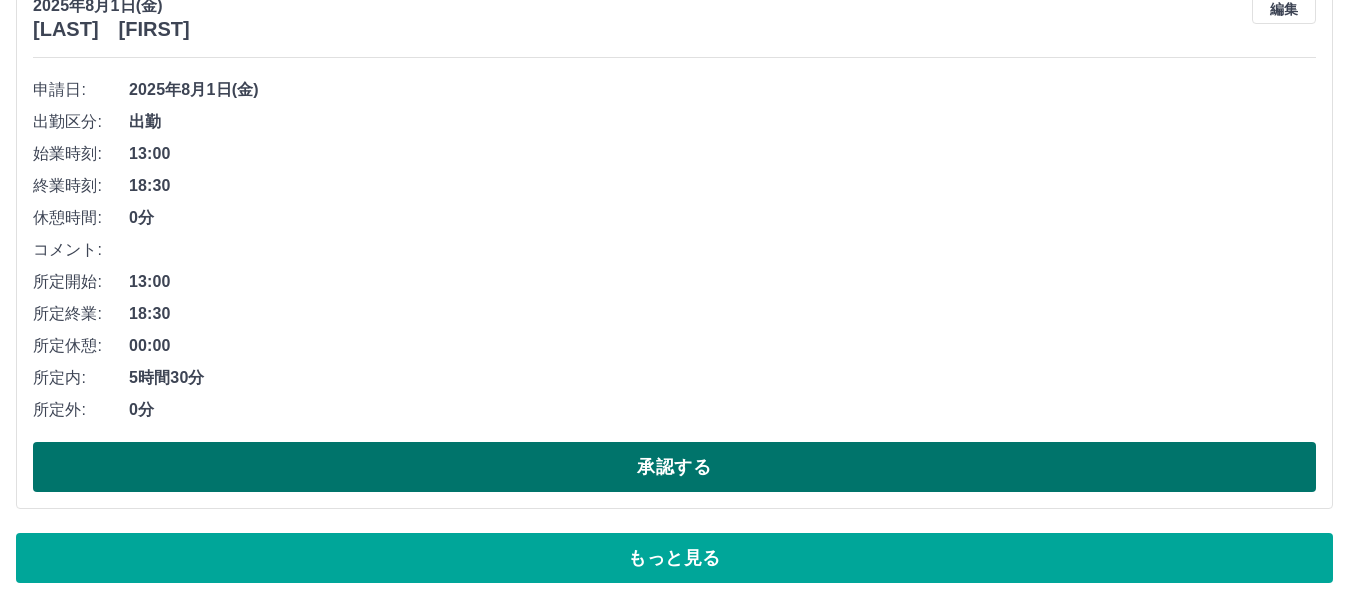 click on "承認する" at bounding box center [674, 467] 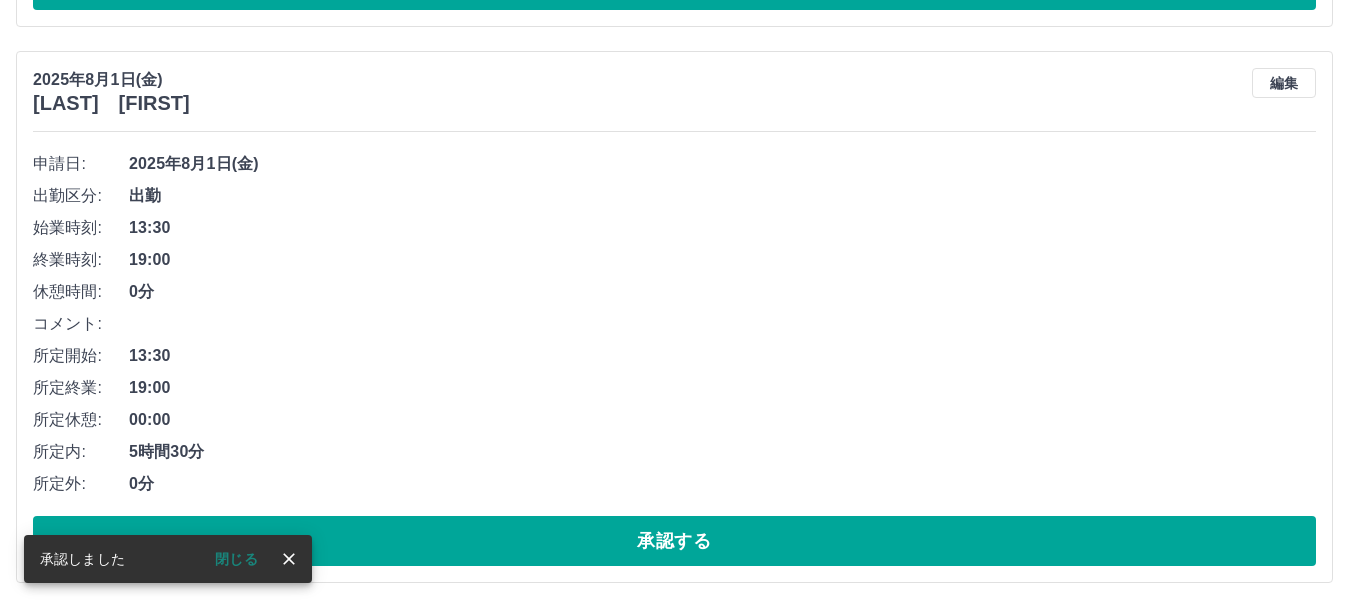 scroll, scrollTop: 10351, scrollLeft: 0, axis: vertical 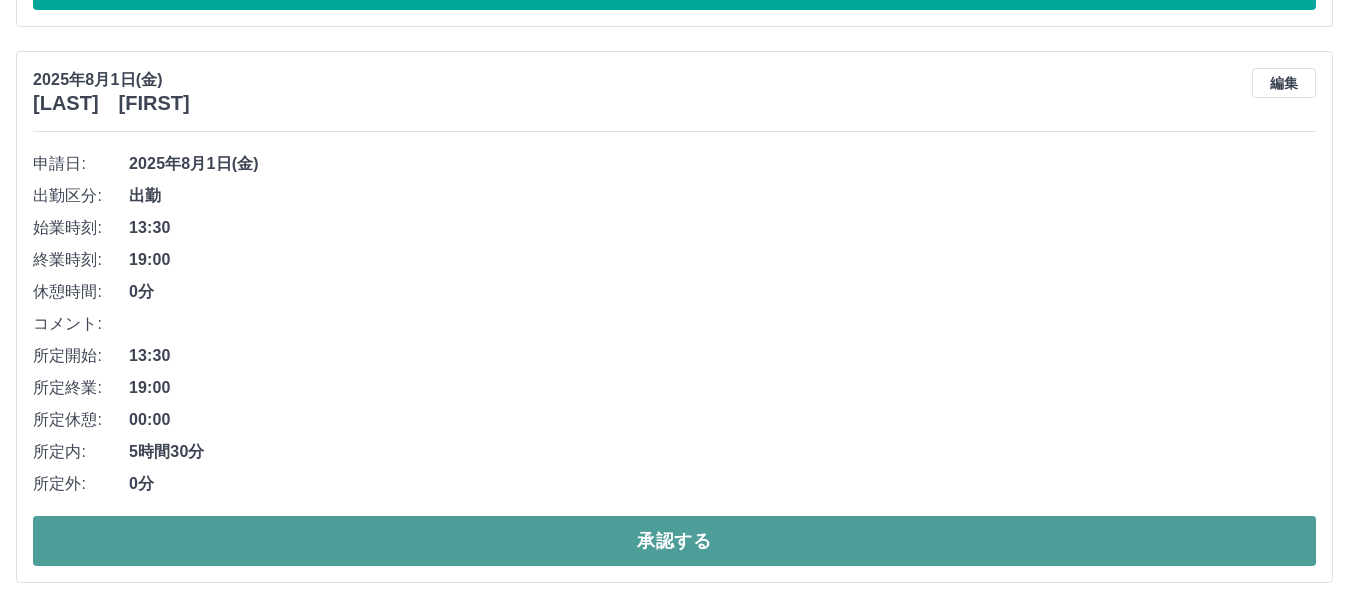 click on "承認する" at bounding box center [674, 541] 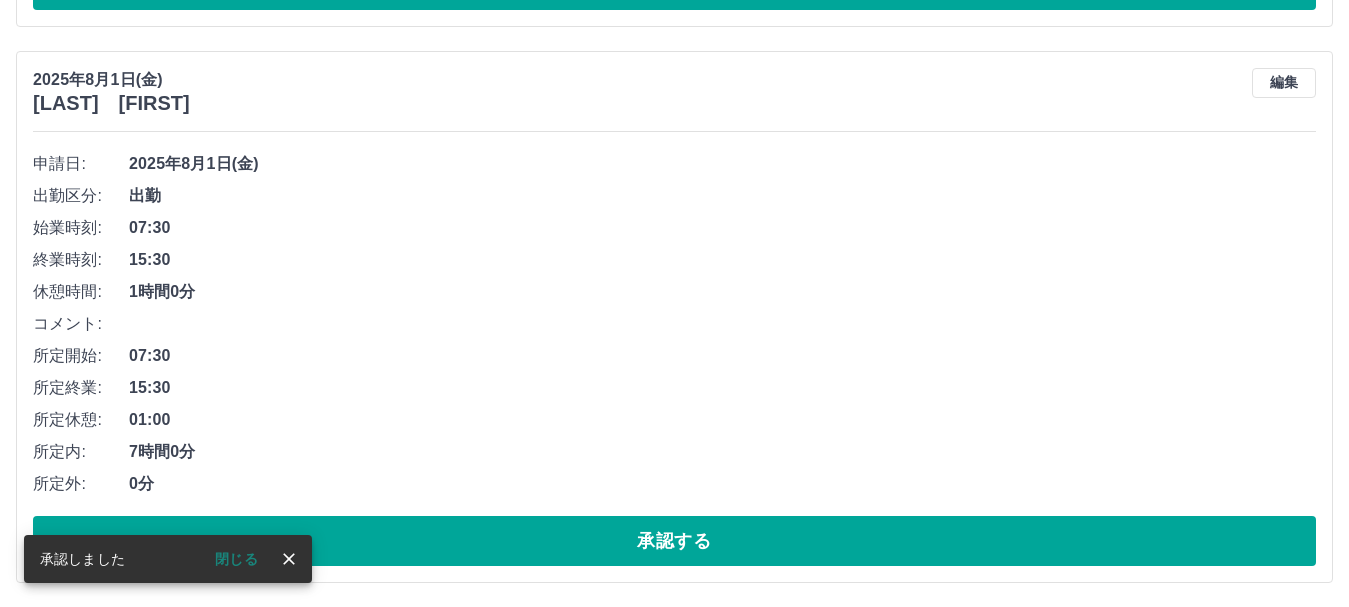 scroll, scrollTop: 9795, scrollLeft: 0, axis: vertical 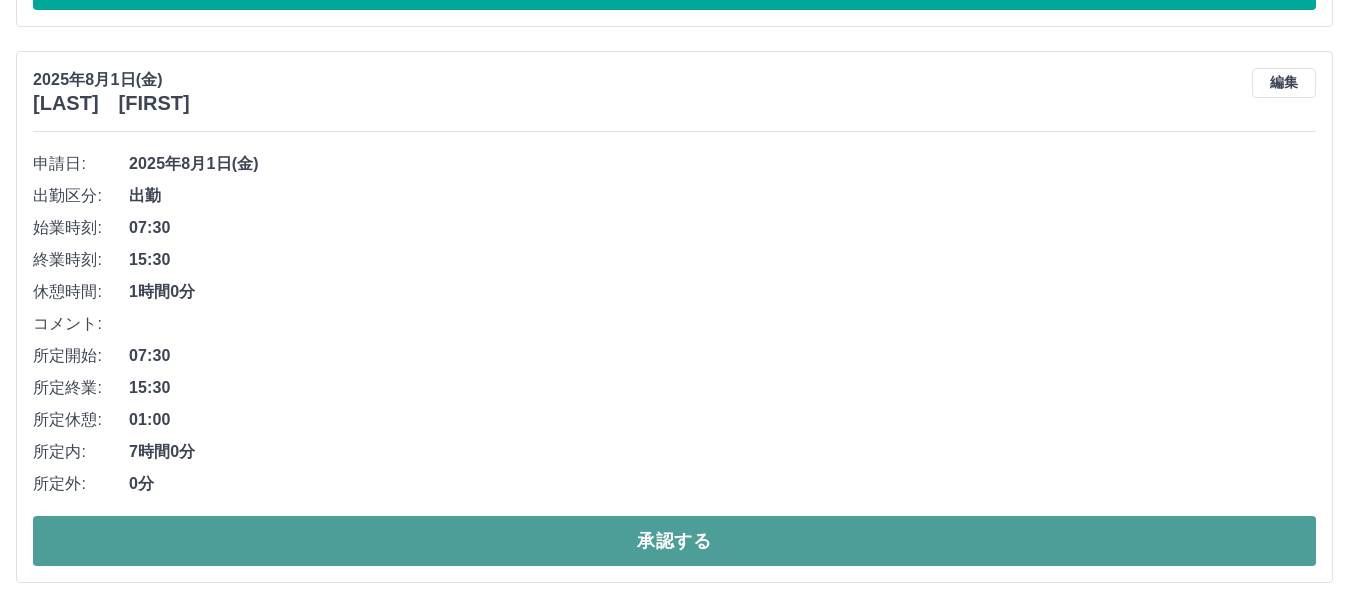 click on "承認する" at bounding box center [674, 541] 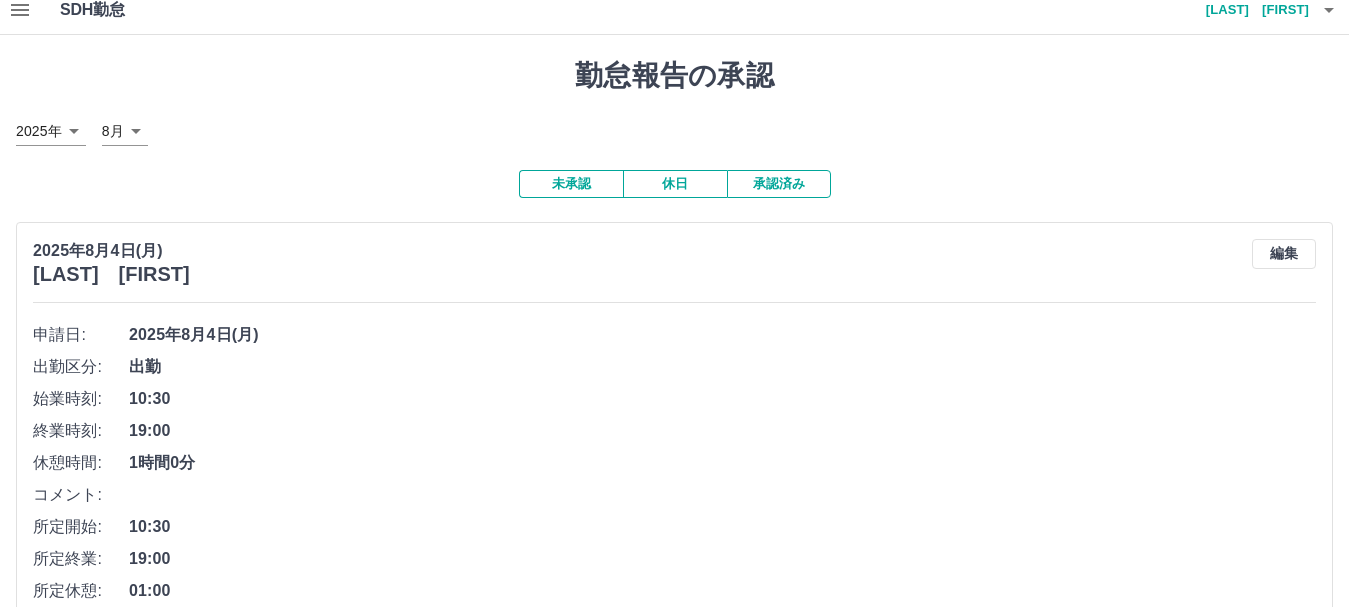 scroll, scrollTop: 0, scrollLeft: 0, axis: both 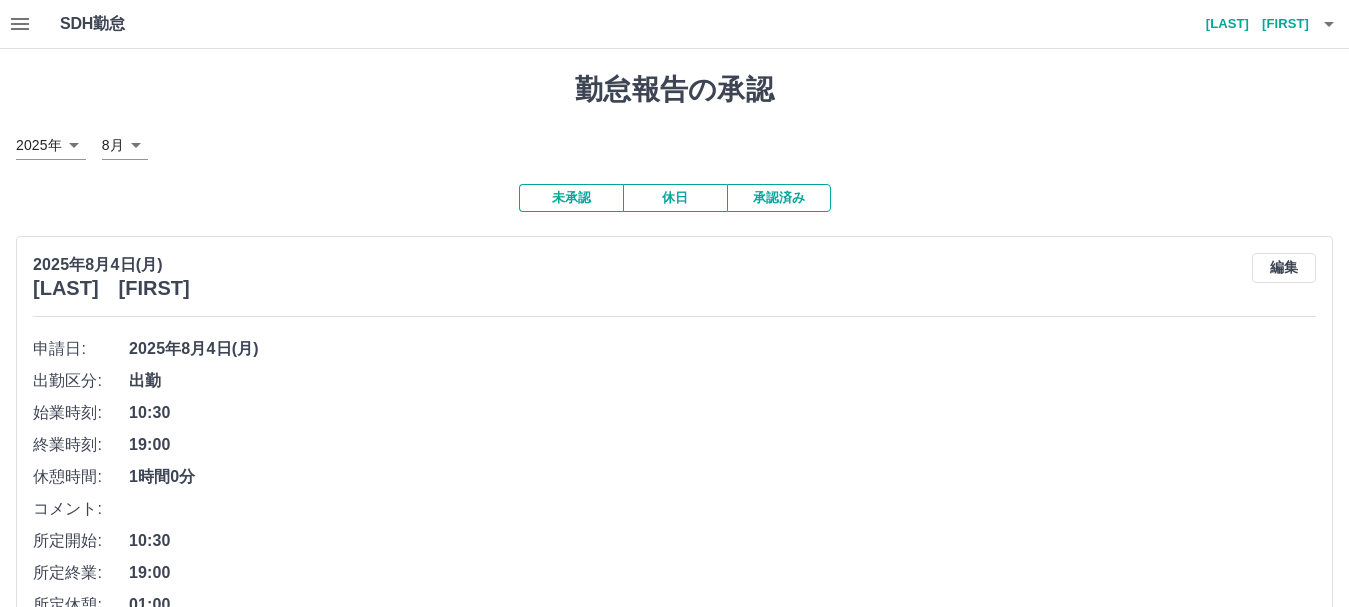 click on "承認済み" at bounding box center [779, 198] 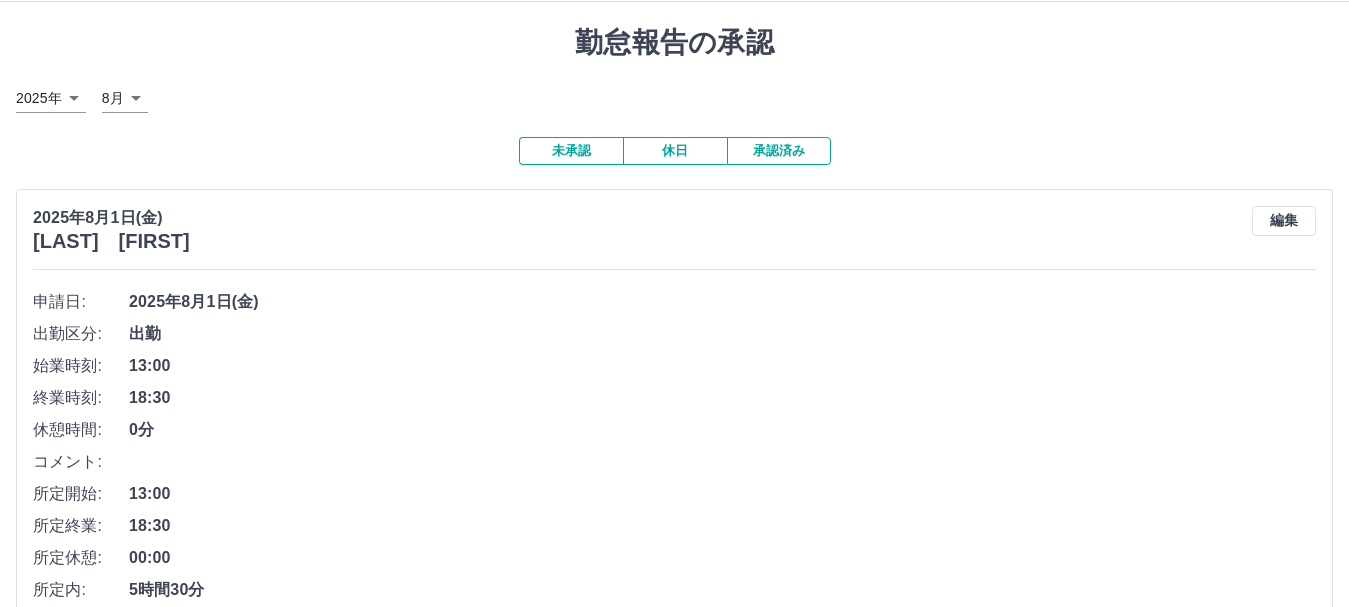 scroll, scrollTop: 0, scrollLeft: 0, axis: both 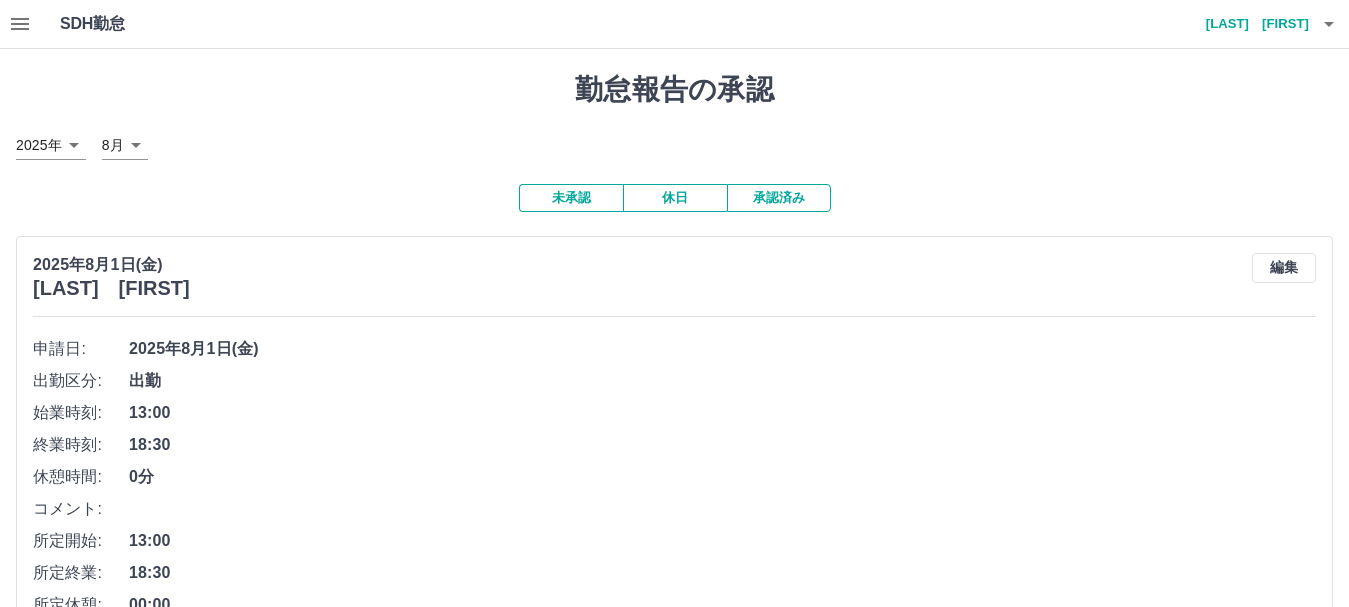 click on "未承認" at bounding box center (571, 198) 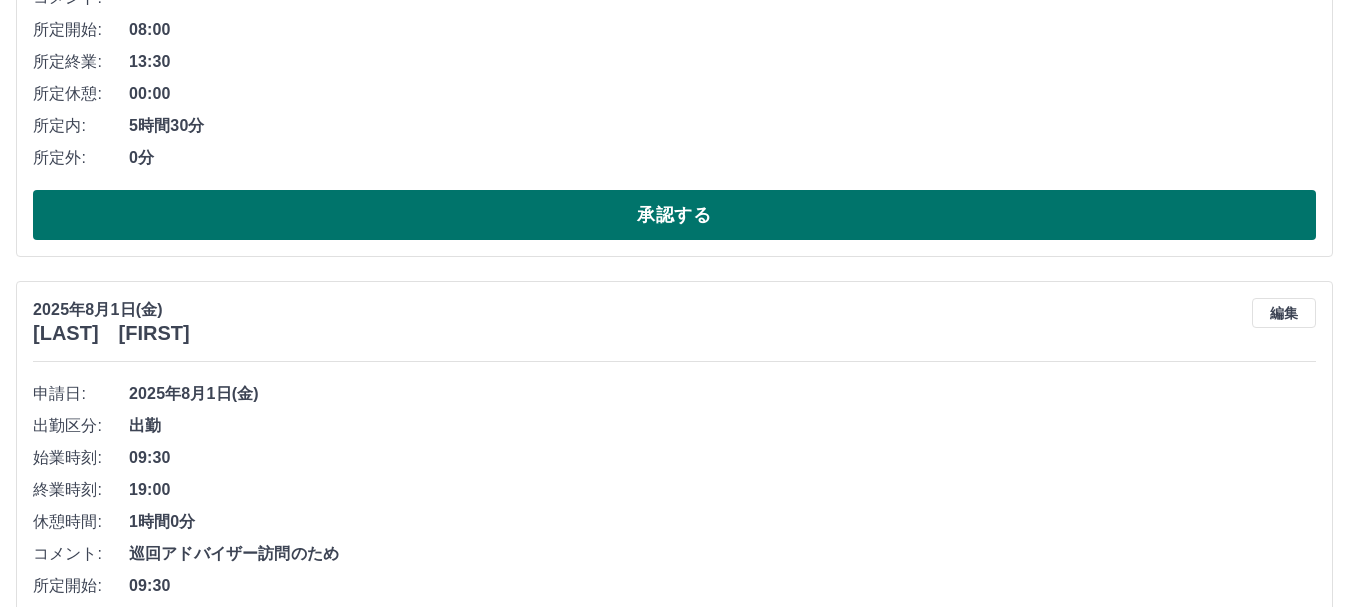 scroll, scrollTop: 8682, scrollLeft: 0, axis: vertical 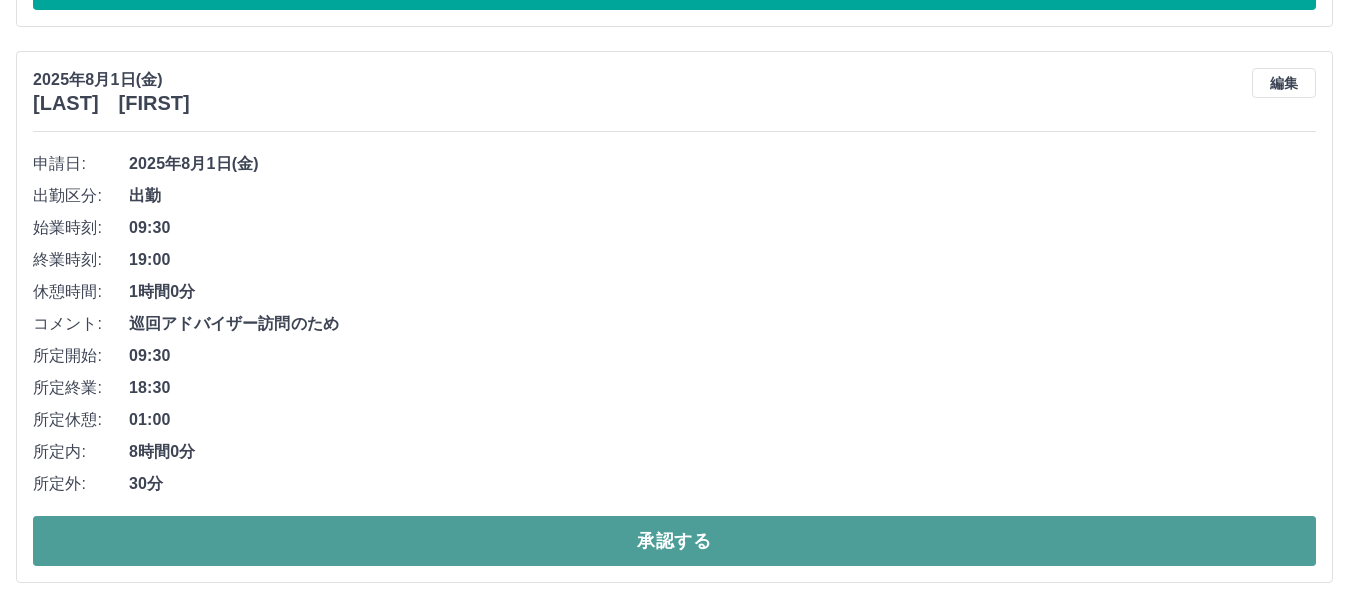 click on "承認する" at bounding box center (674, 541) 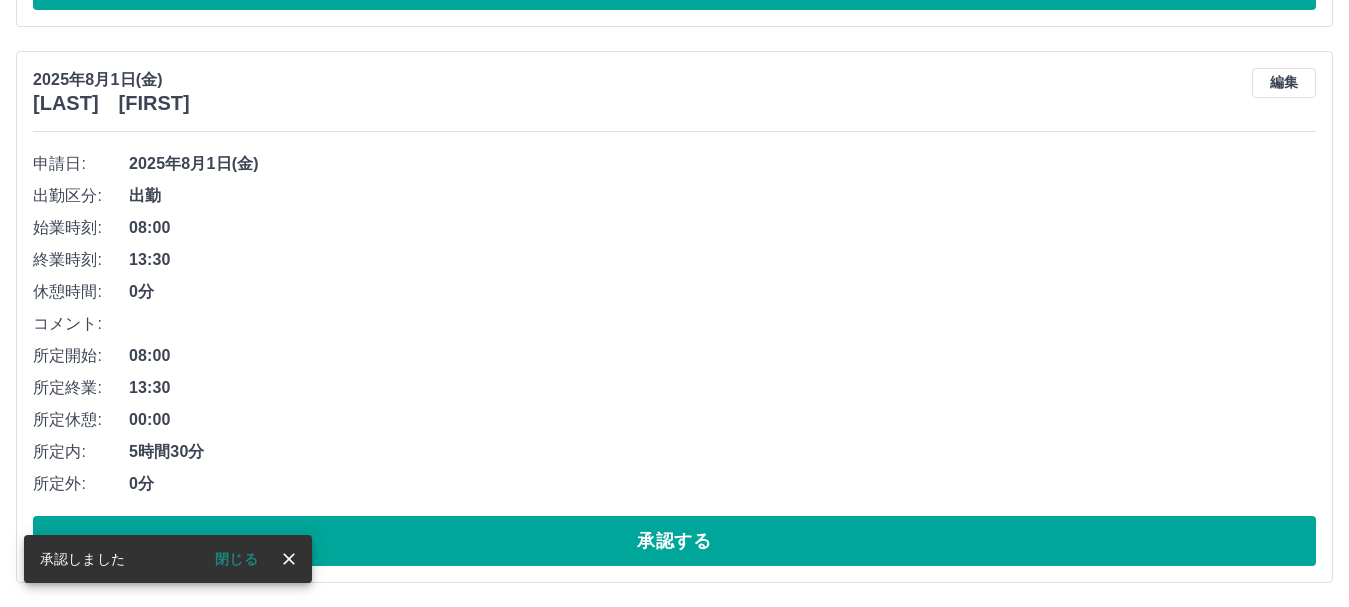scroll, scrollTop: 8126, scrollLeft: 0, axis: vertical 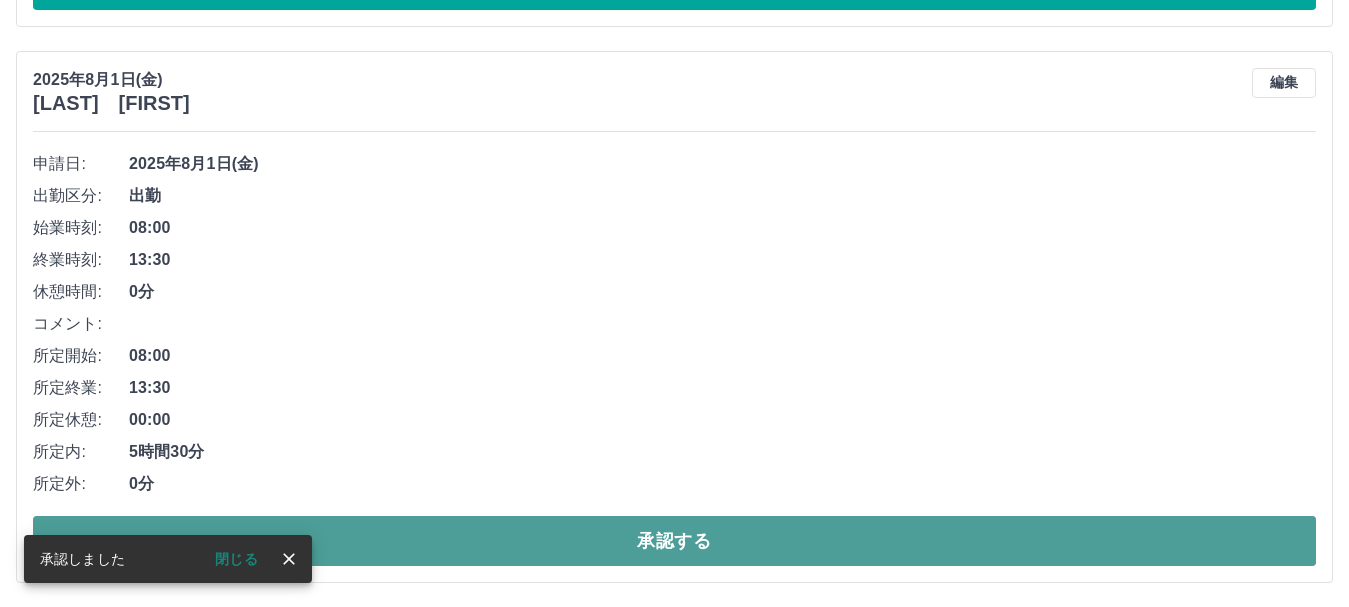 click on "承認する" at bounding box center [674, 541] 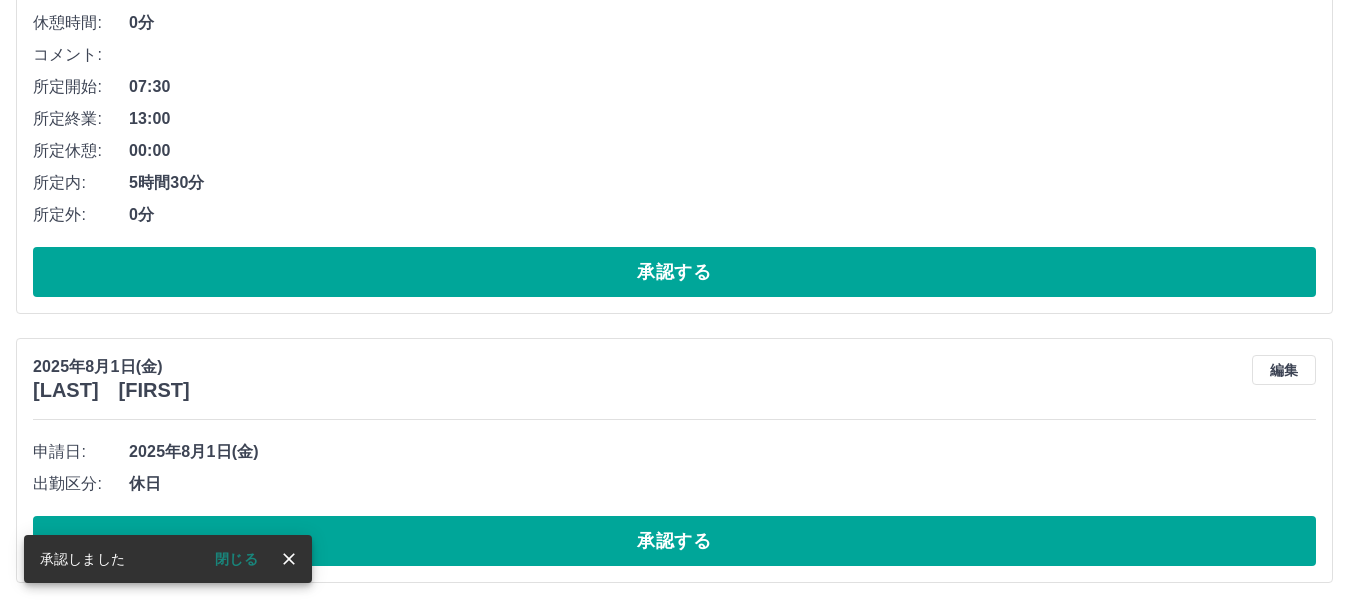 scroll, scrollTop: 7570, scrollLeft: 0, axis: vertical 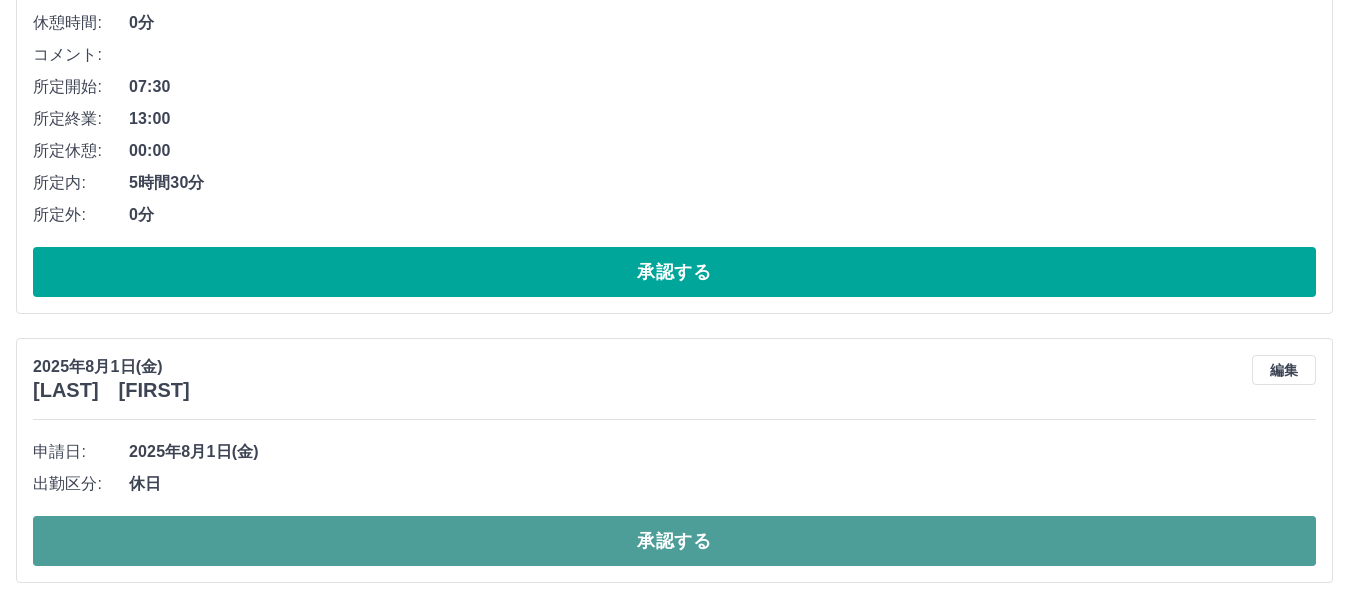 click on "承認する" at bounding box center (674, 541) 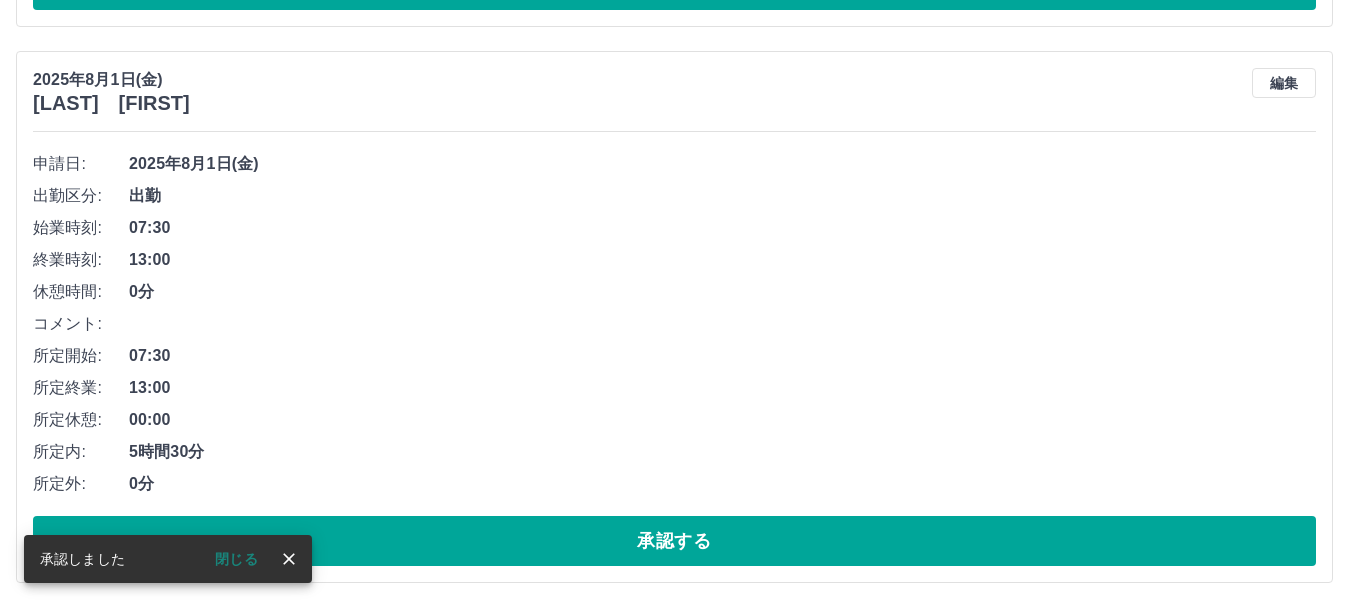 scroll, scrollTop: 7301, scrollLeft: 0, axis: vertical 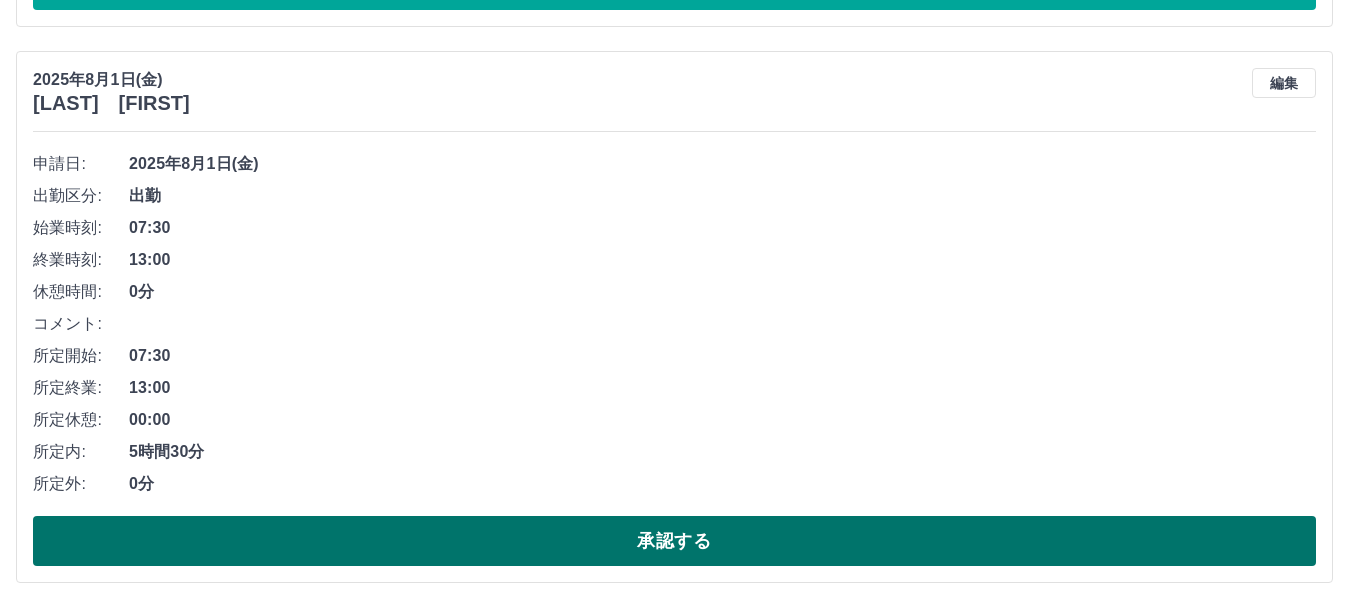 click on "承認する" at bounding box center (674, 541) 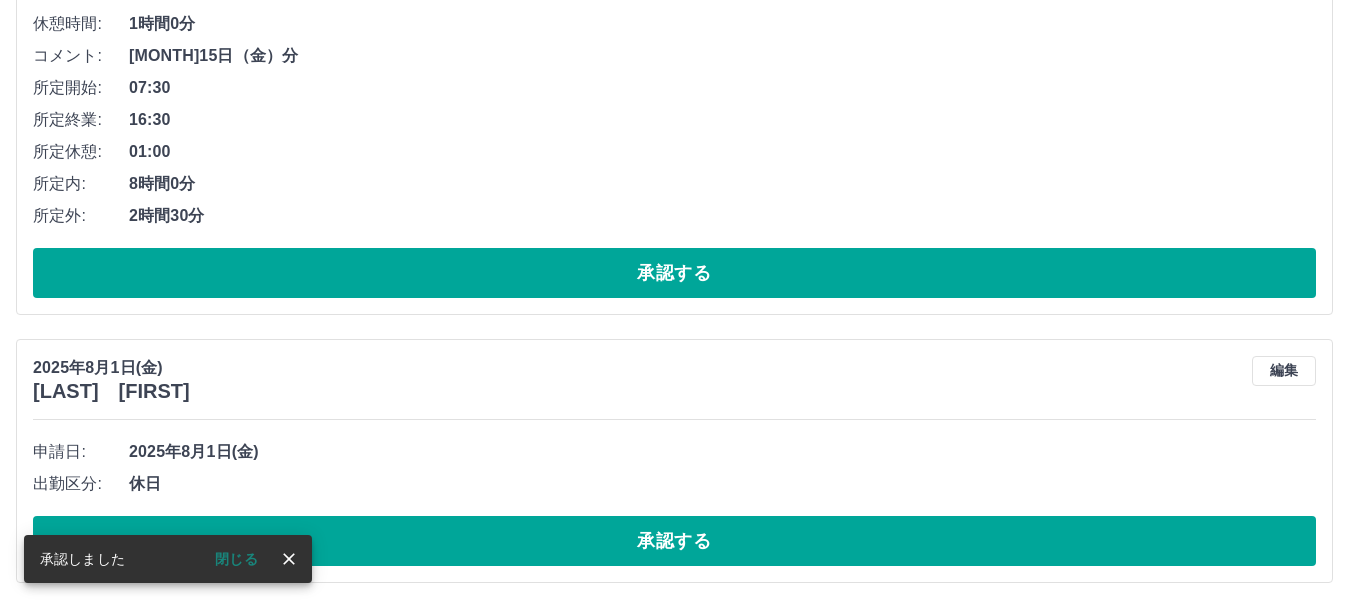 scroll, scrollTop: 6745, scrollLeft: 0, axis: vertical 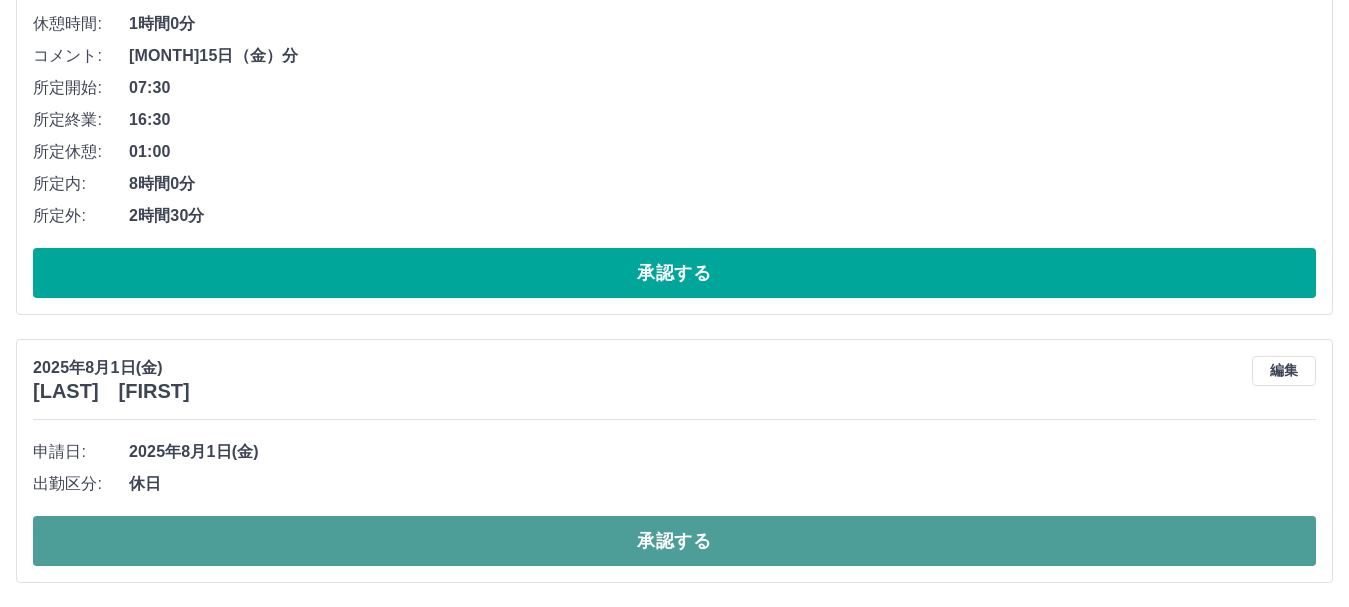 click on "承認する" at bounding box center [674, 541] 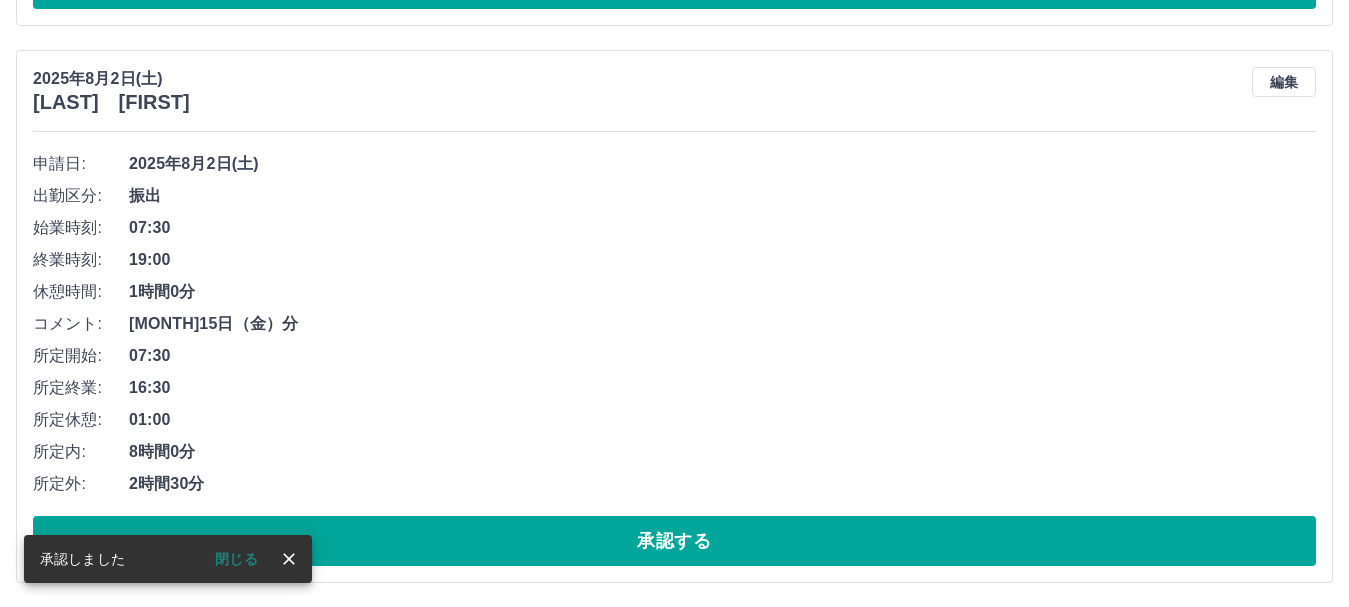 scroll, scrollTop: 6477, scrollLeft: 0, axis: vertical 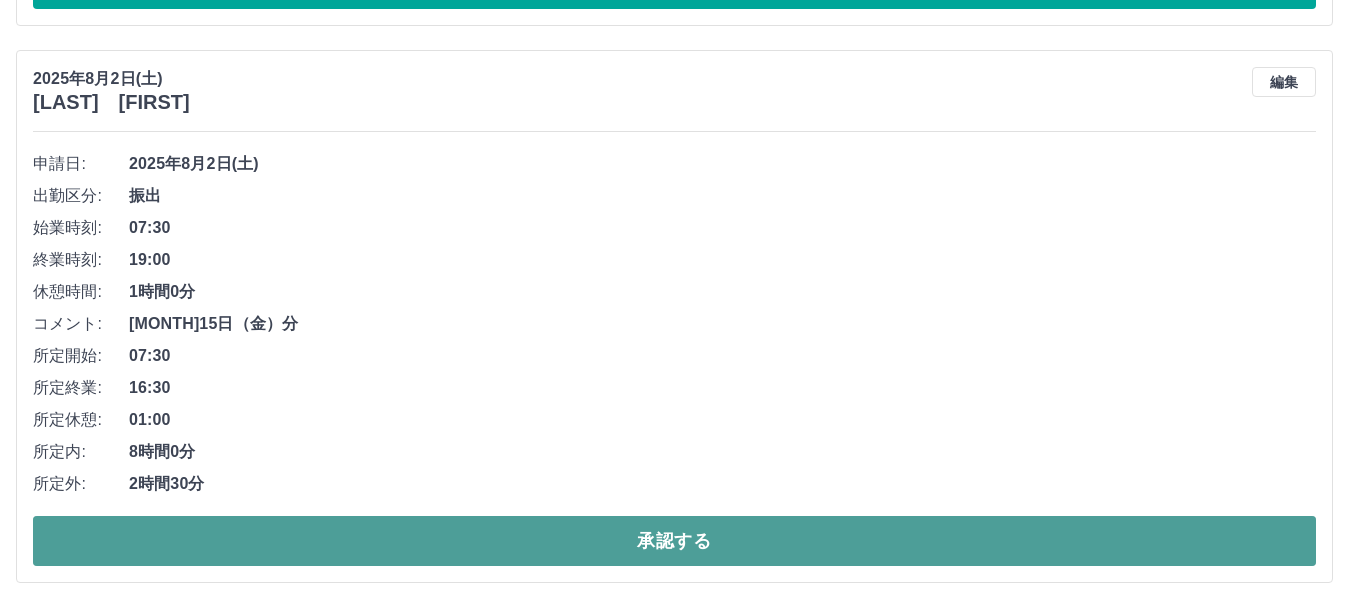 click on "承認する" at bounding box center [674, 541] 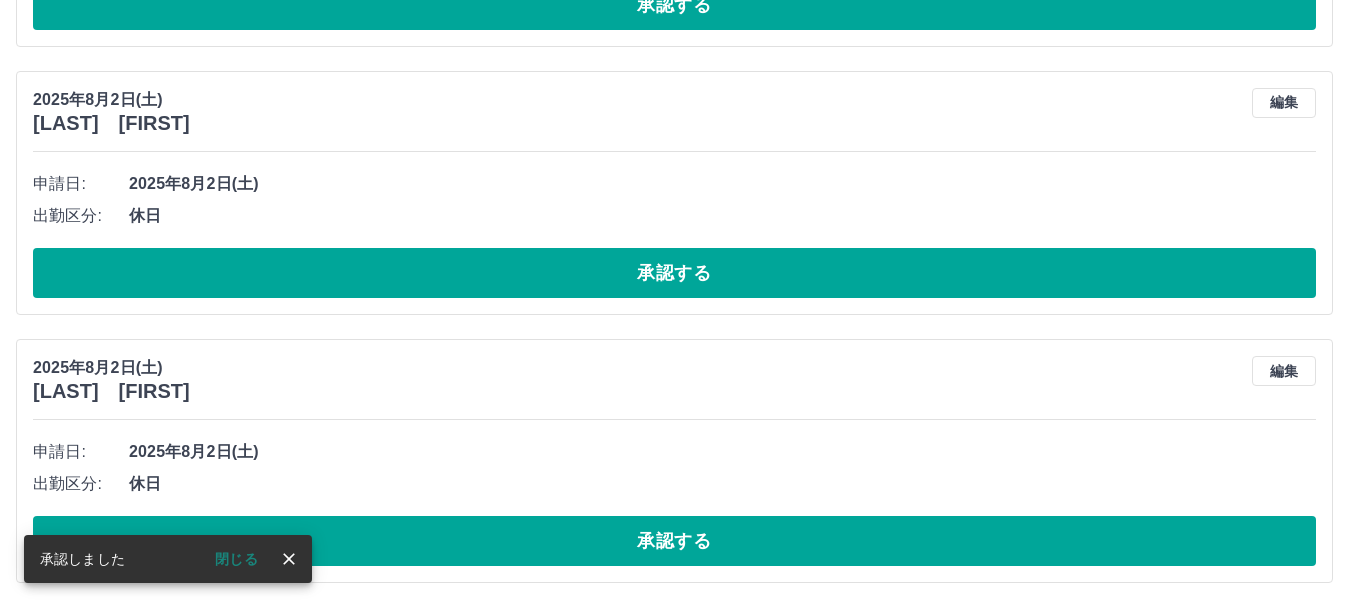 scroll, scrollTop: 5920, scrollLeft: 0, axis: vertical 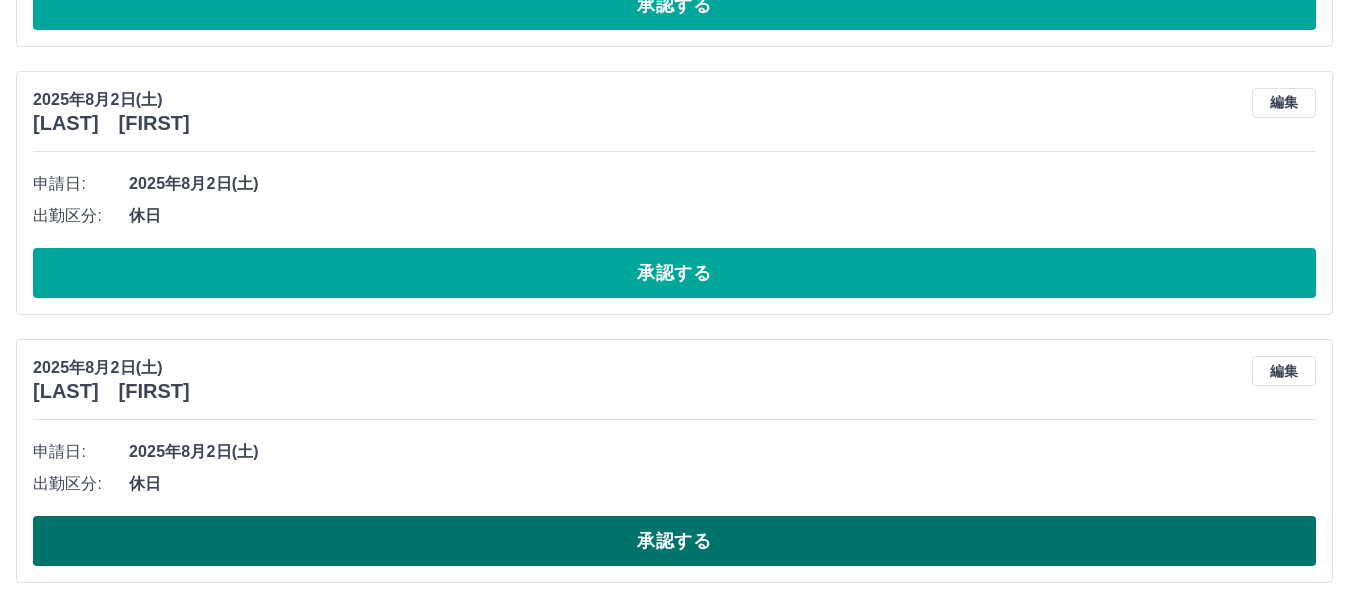 click on "承認する" at bounding box center (674, 541) 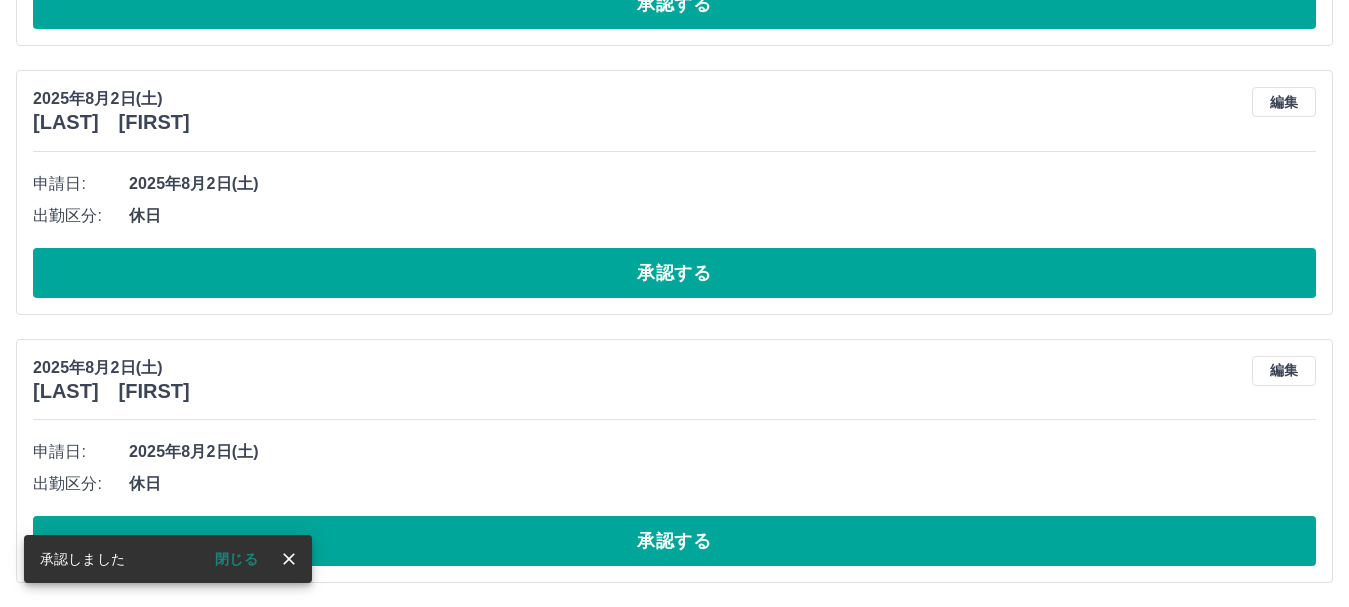 scroll, scrollTop: 5652, scrollLeft: 0, axis: vertical 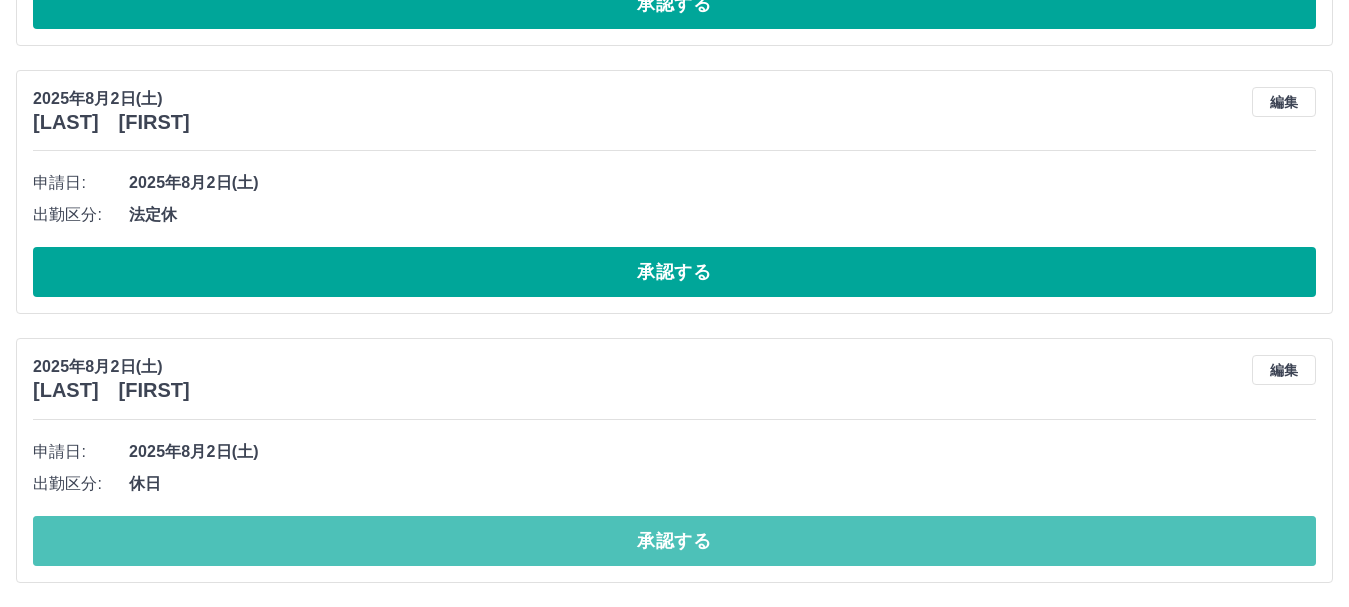 click on "承認する" at bounding box center (674, 541) 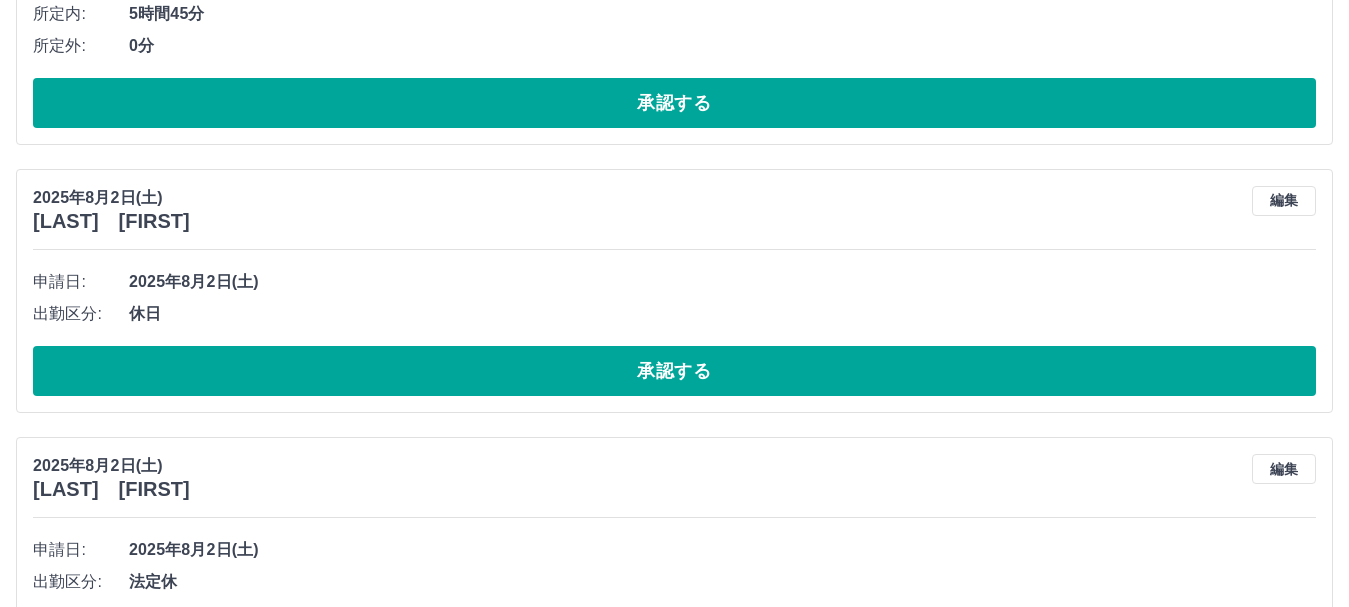 scroll, scrollTop: 5115, scrollLeft: 0, axis: vertical 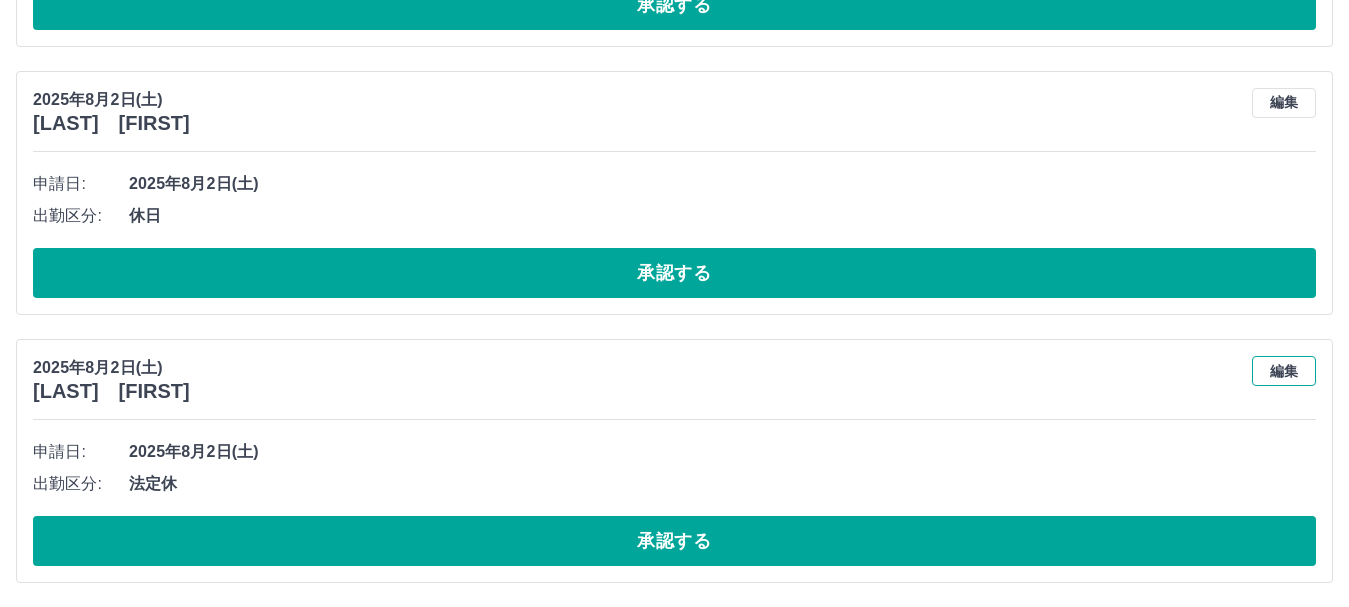 click on "編集" at bounding box center [1284, 371] 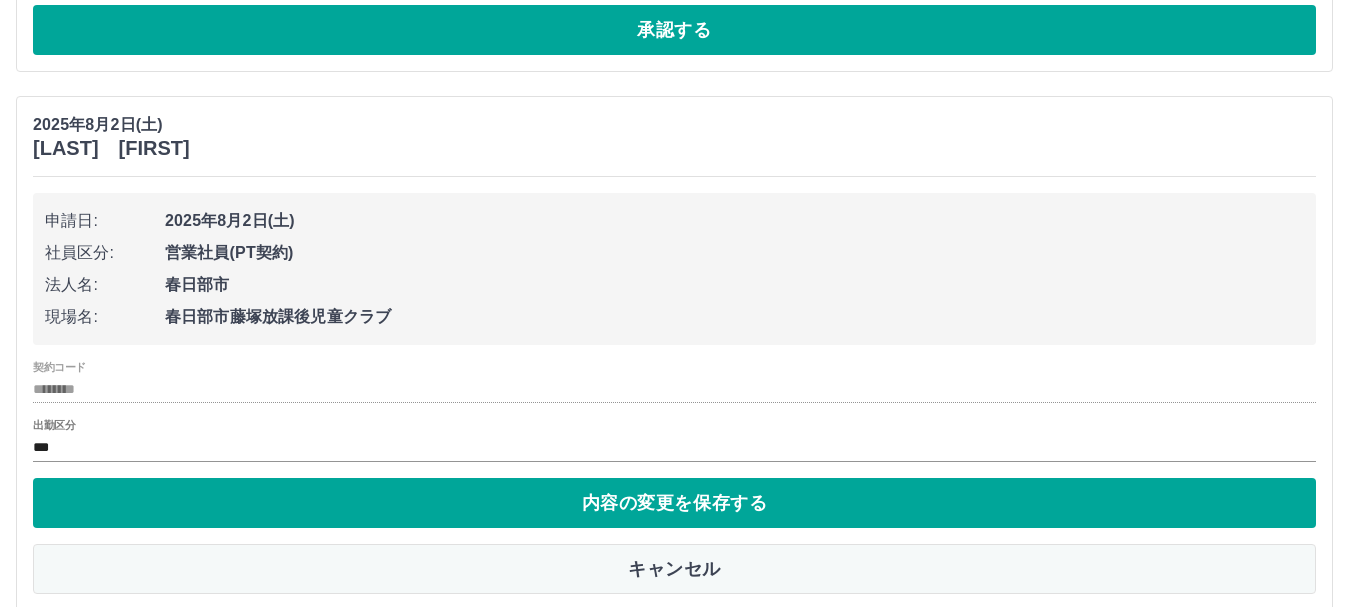 scroll, scrollTop: 5386, scrollLeft: 0, axis: vertical 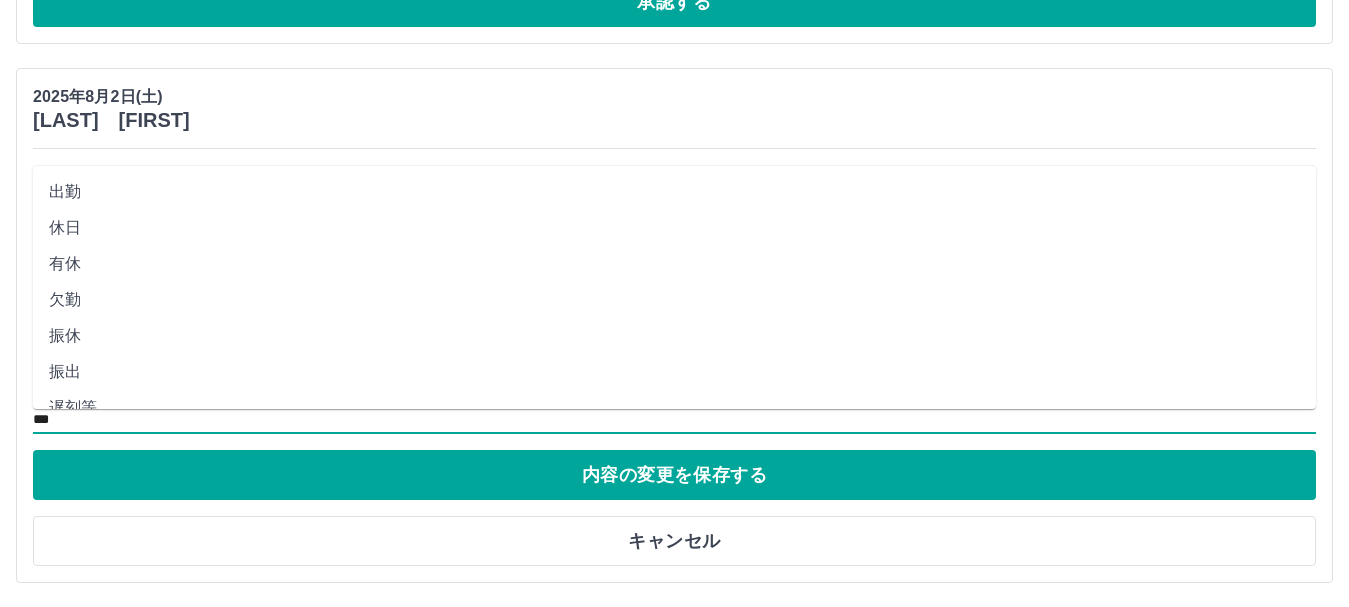 click on "***" at bounding box center [674, 419] 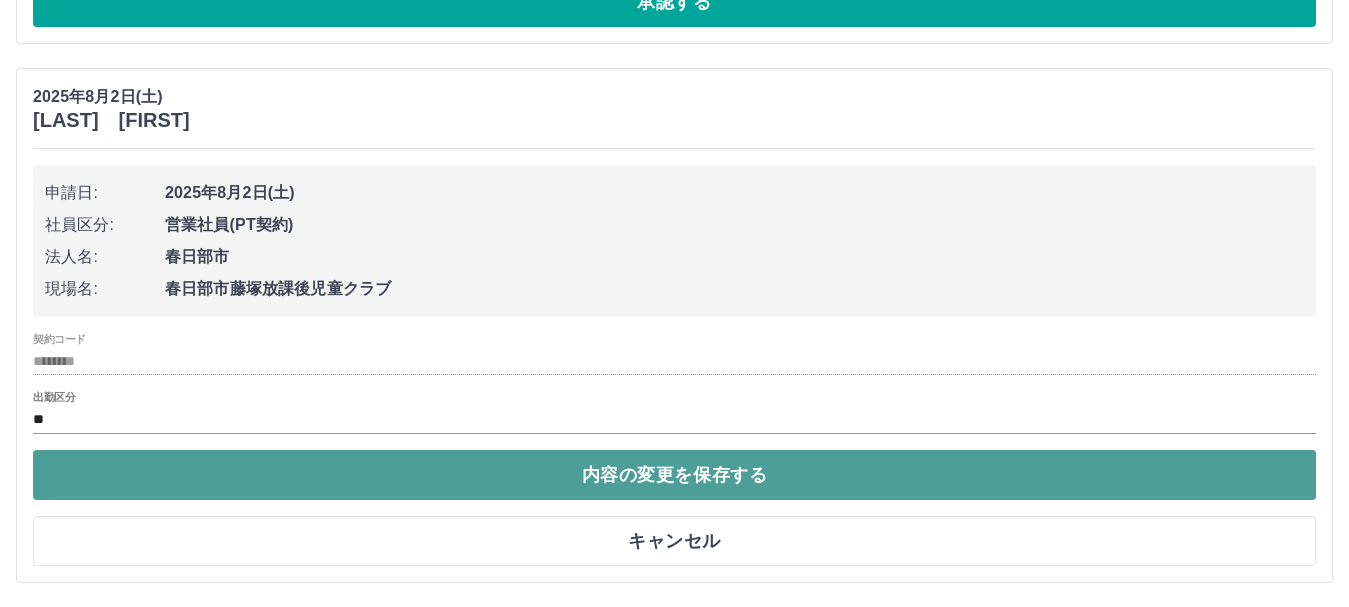 click on "内容の変更を保存する" at bounding box center (674, 475) 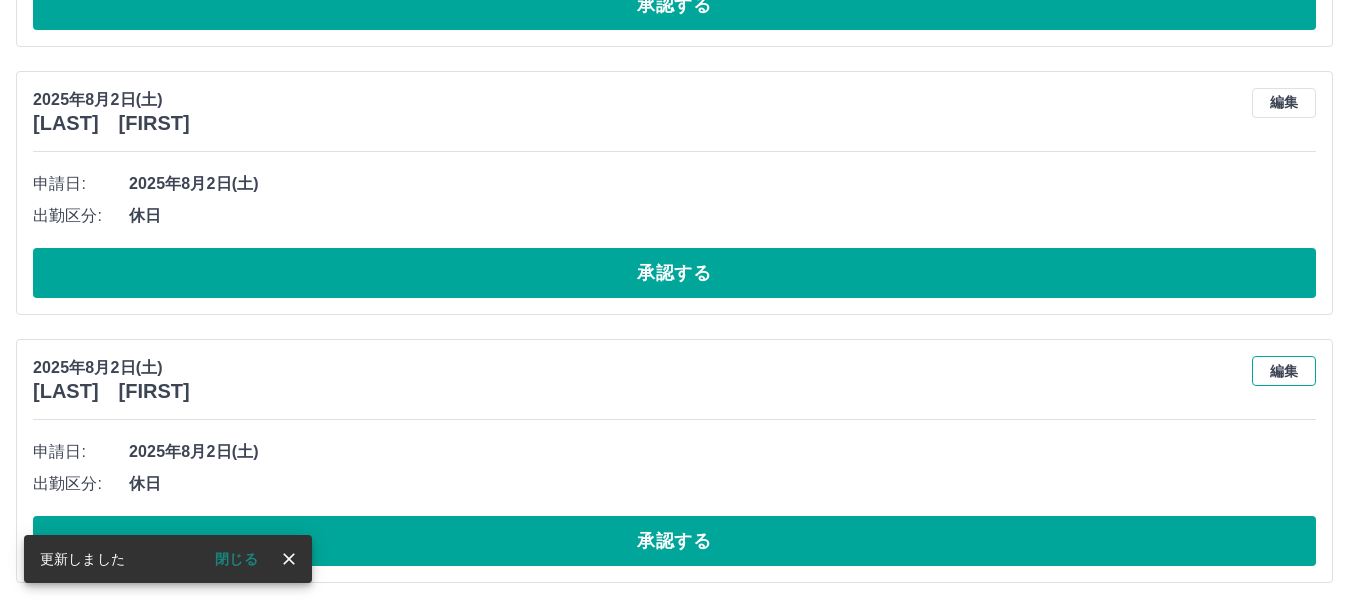 click on "編集" at bounding box center (1284, 371) 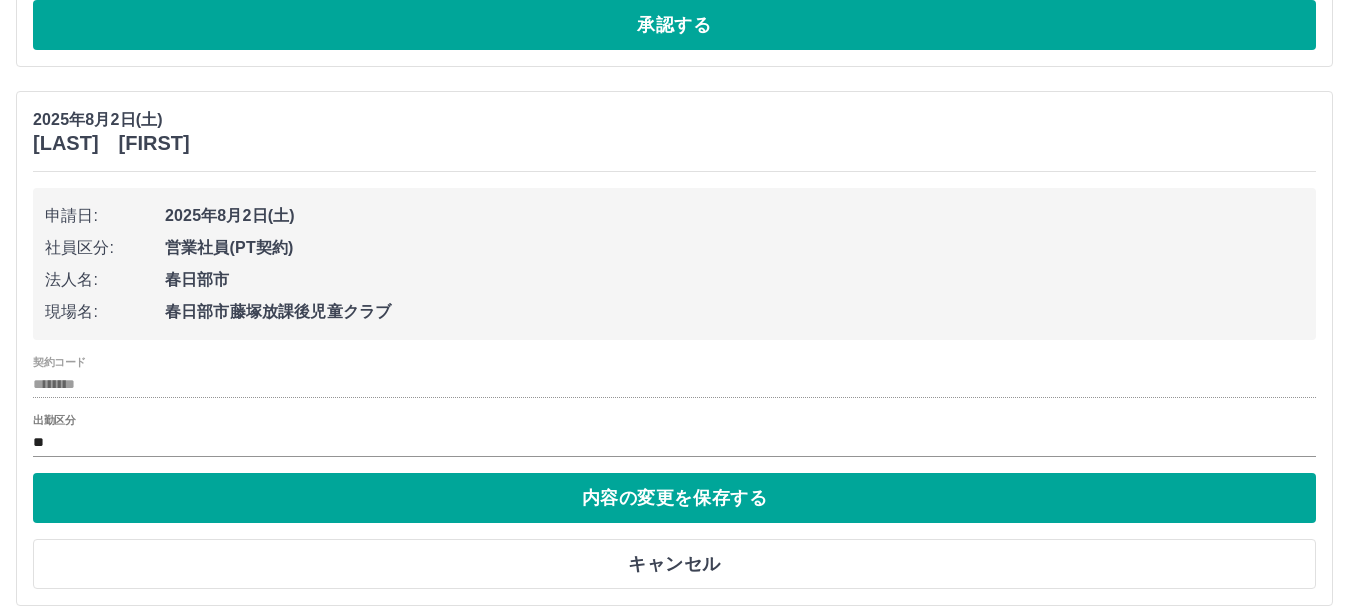 scroll, scrollTop: 5386, scrollLeft: 0, axis: vertical 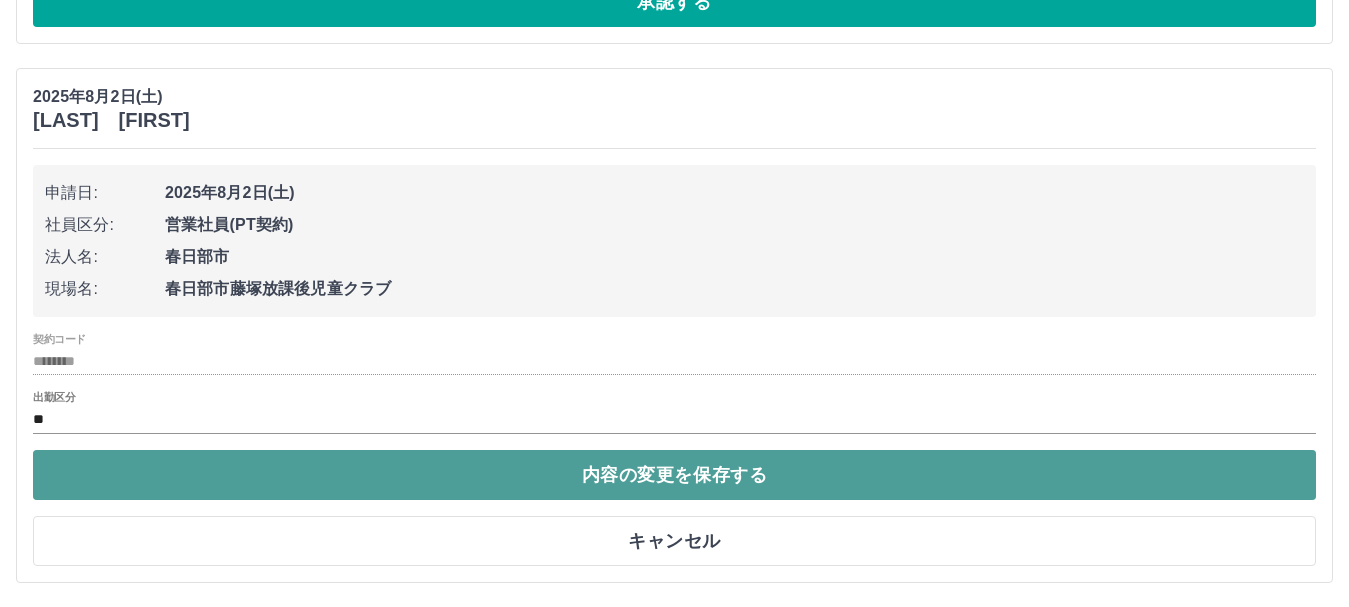 click on "内容の変更を保存する" at bounding box center [674, 475] 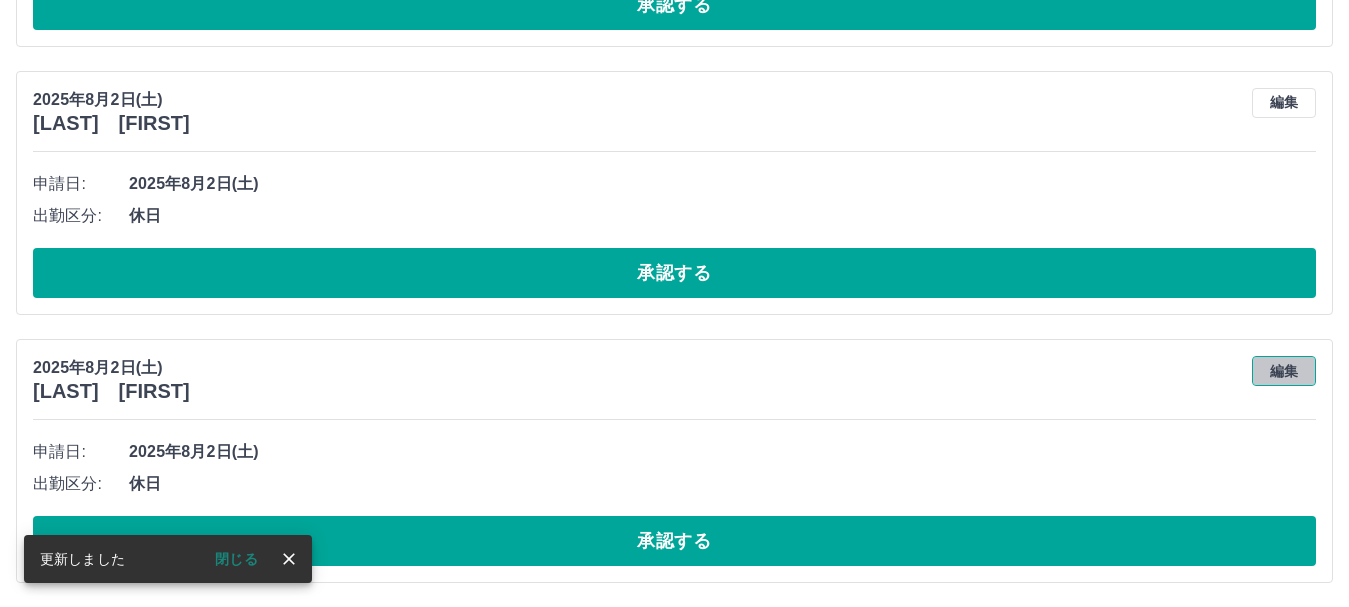 click on "編集" at bounding box center (1284, 371) 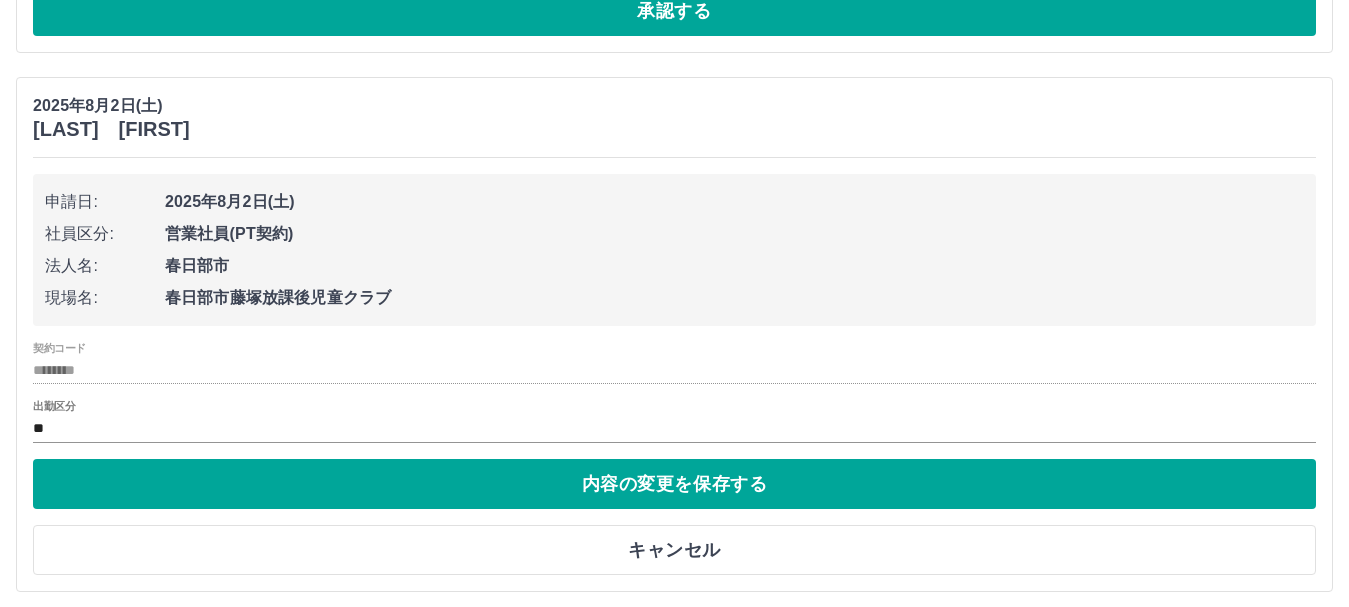 scroll, scrollTop: 5386, scrollLeft: 0, axis: vertical 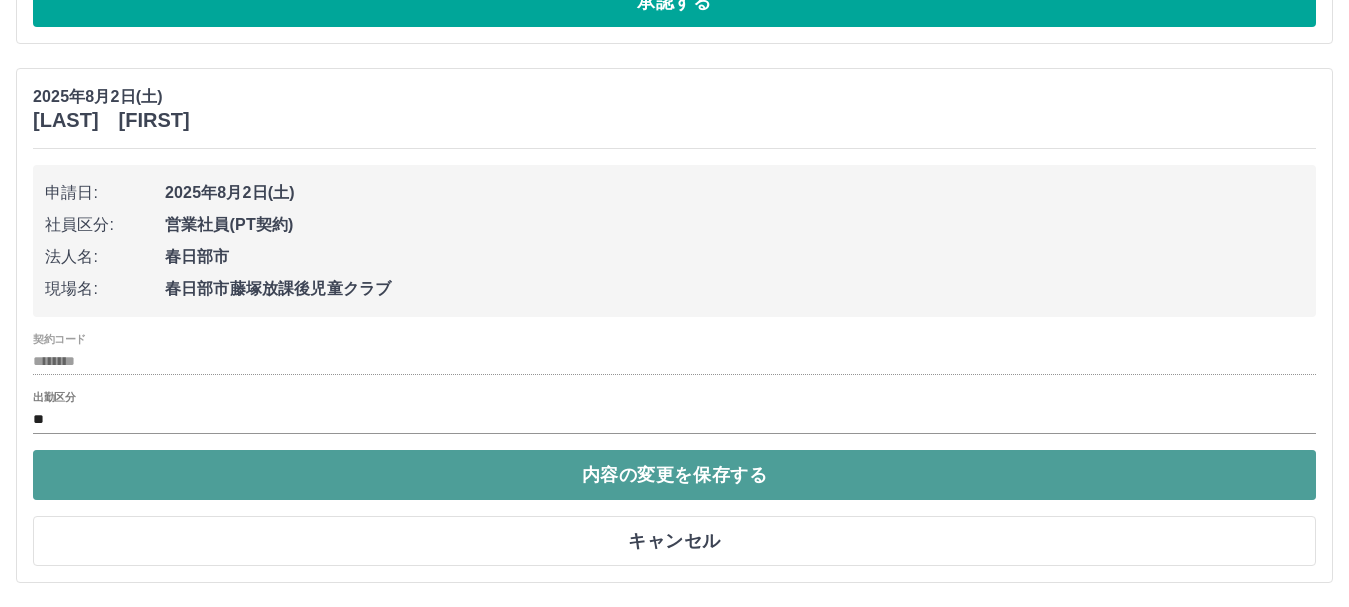 click on "内容の変更を保存する" at bounding box center (674, 475) 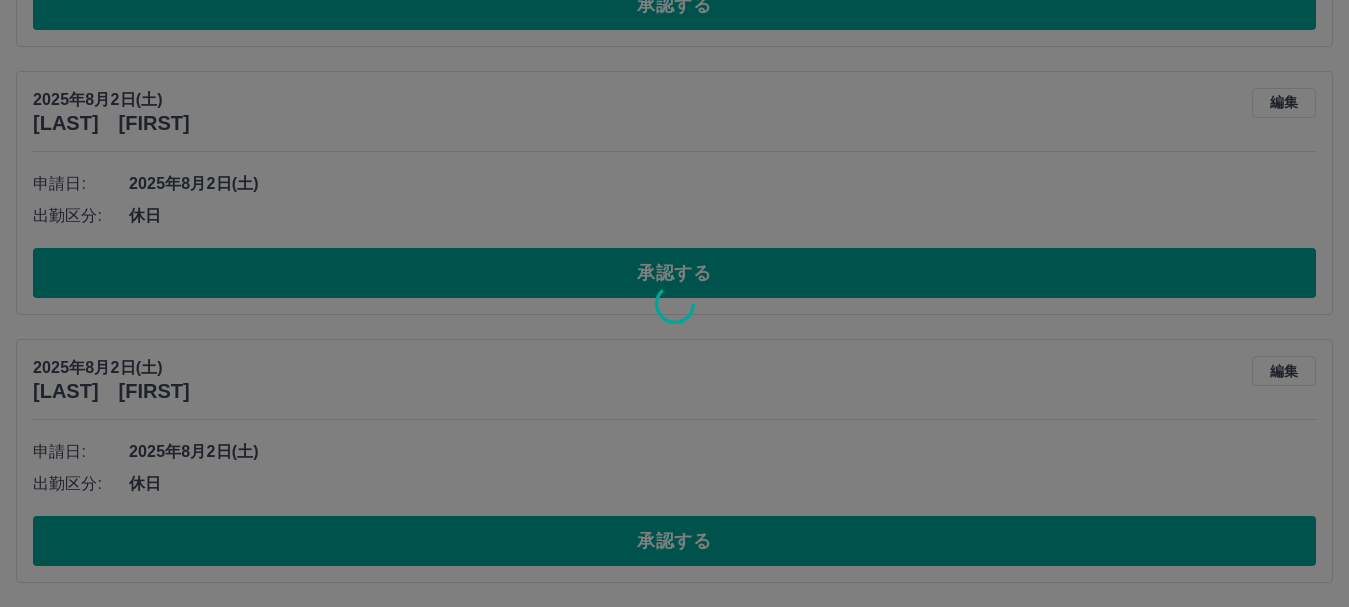scroll, scrollTop: 5115, scrollLeft: 0, axis: vertical 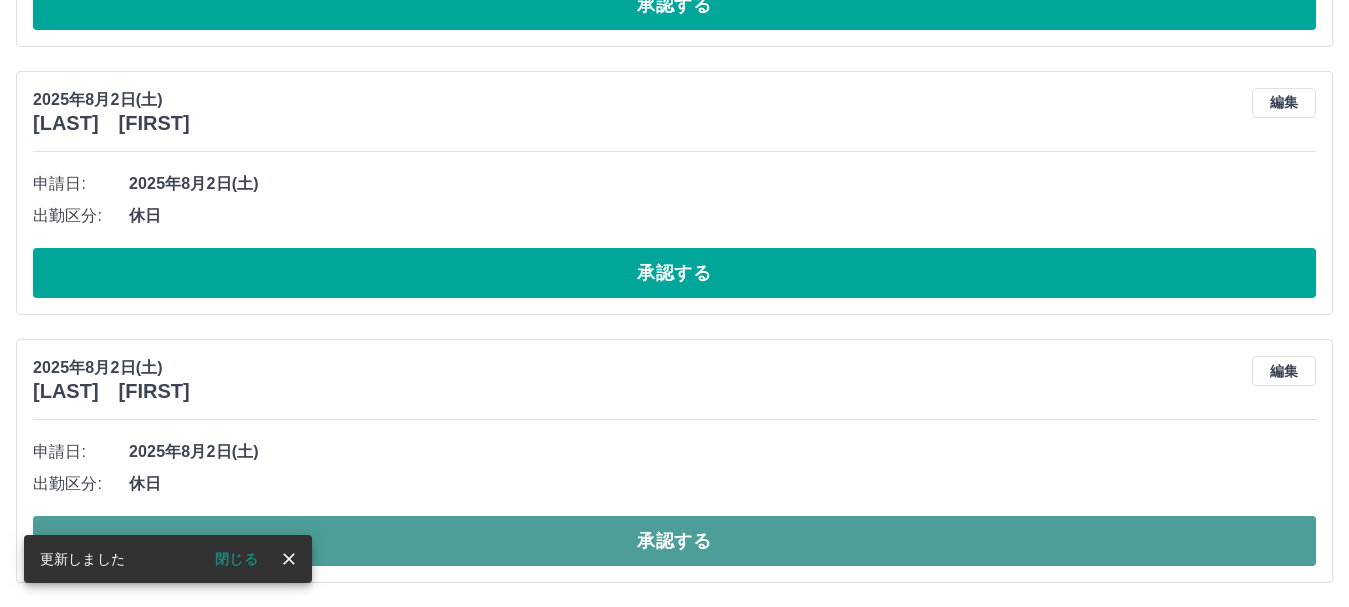 click on "承認する" at bounding box center [674, 541] 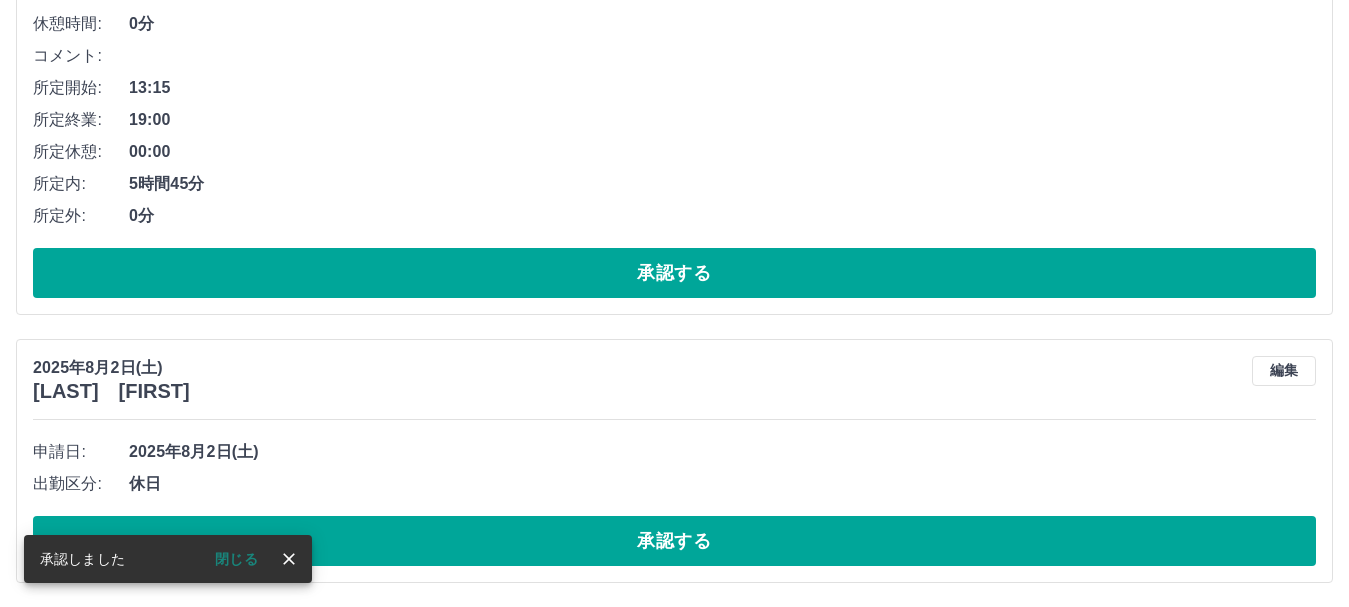 scroll, scrollTop: 4847, scrollLeft: 0, axis: vertical 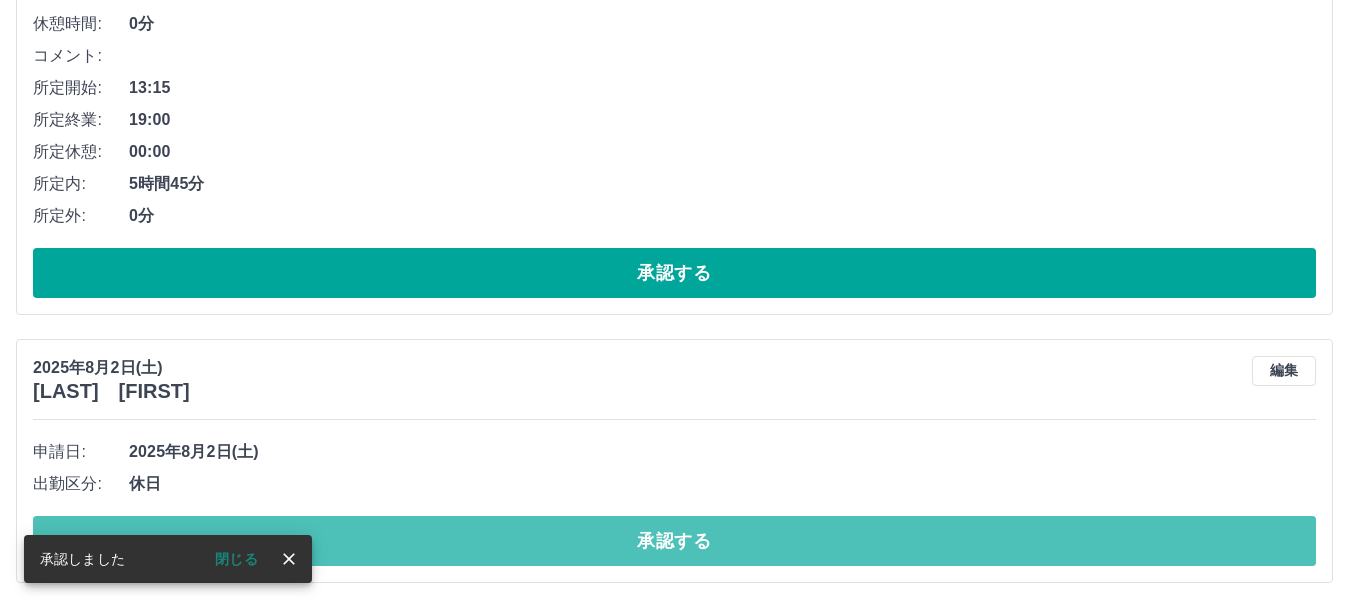 click on "承認する" at bounding box center (674, 541) 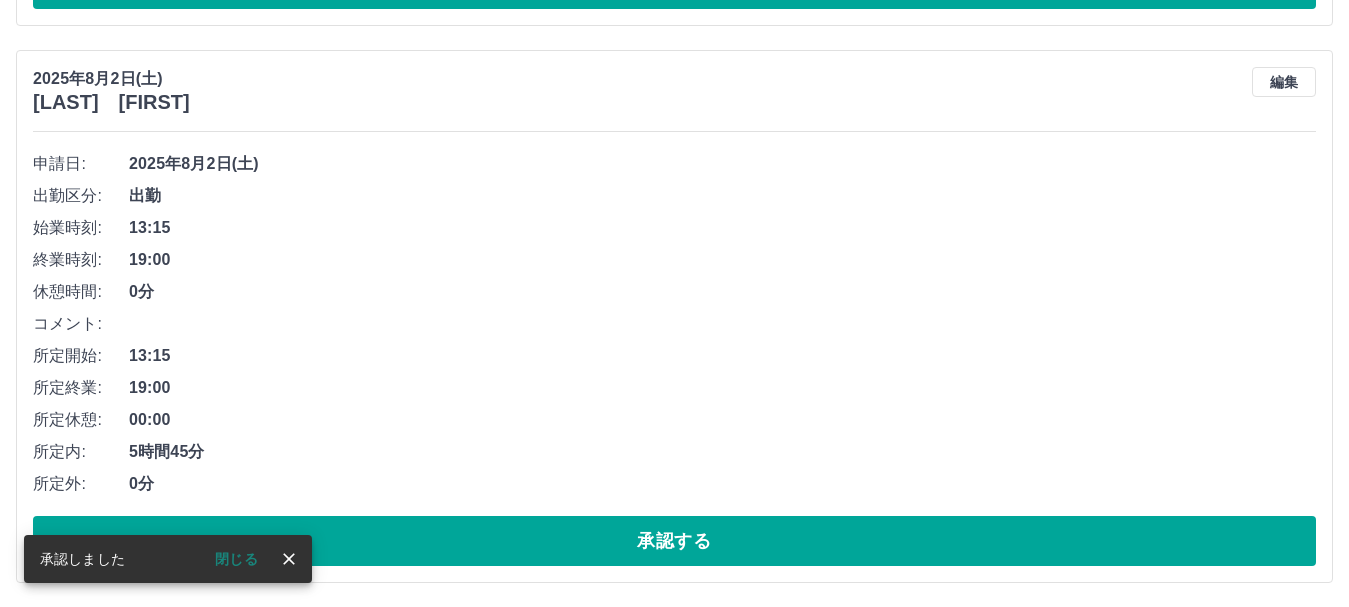 scroll, scrollTop: 4579, scrollLeft: 0, axis: vertical 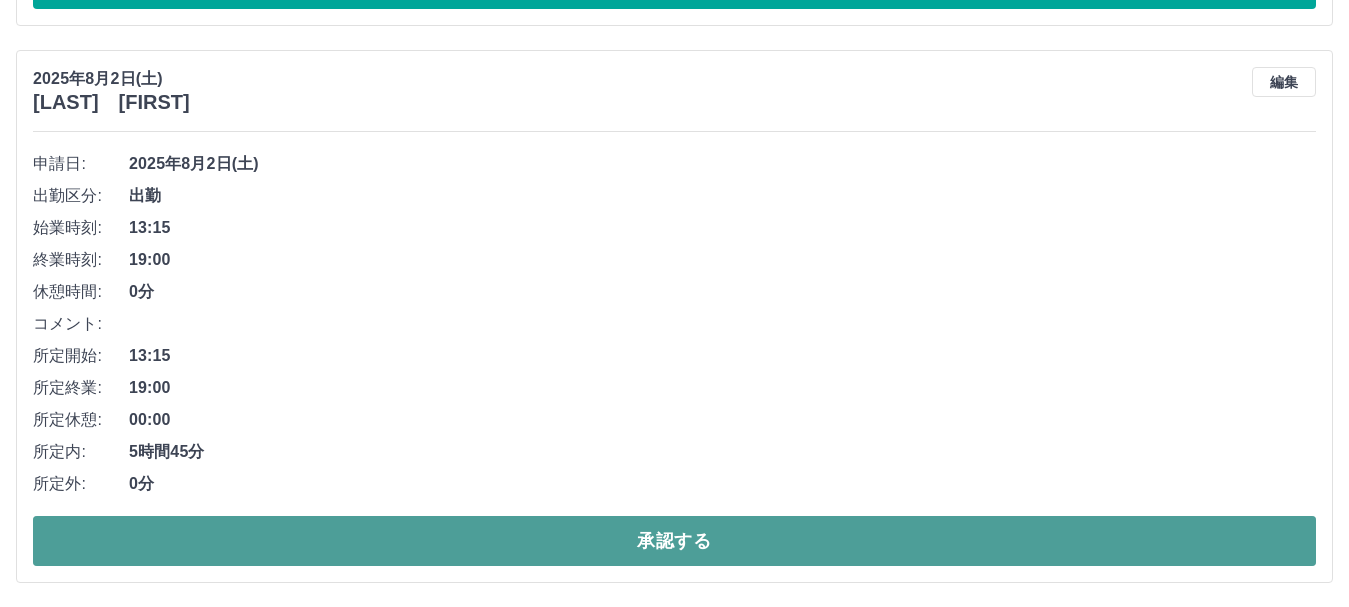 click on "承認する" at bounding box center [674, 541] 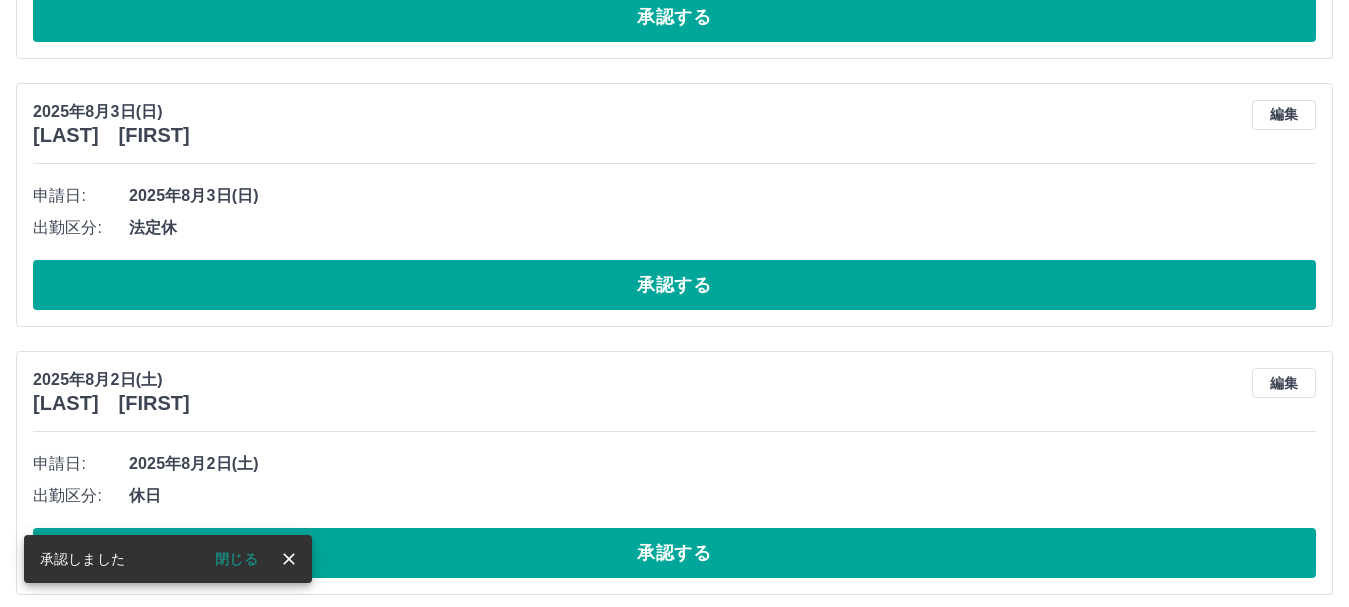 scroll, scrollTop: 4022, scrollLeft: 0, axis: vertical 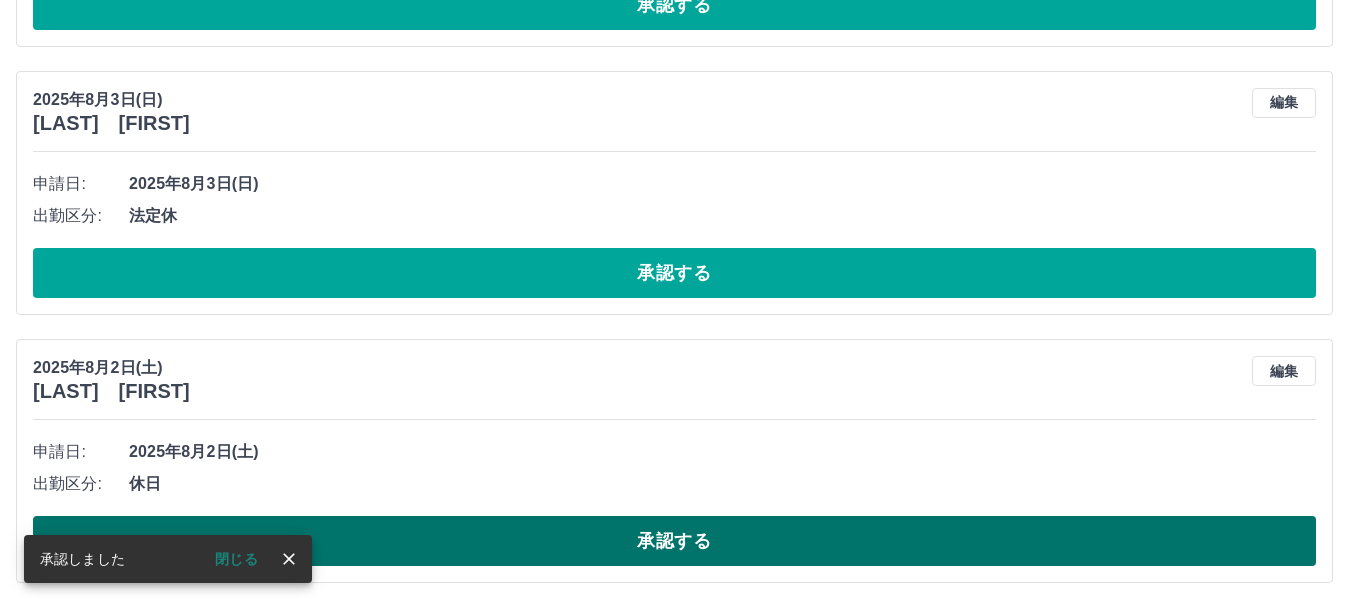 click on "承認する" at bounding box center [674, 541] 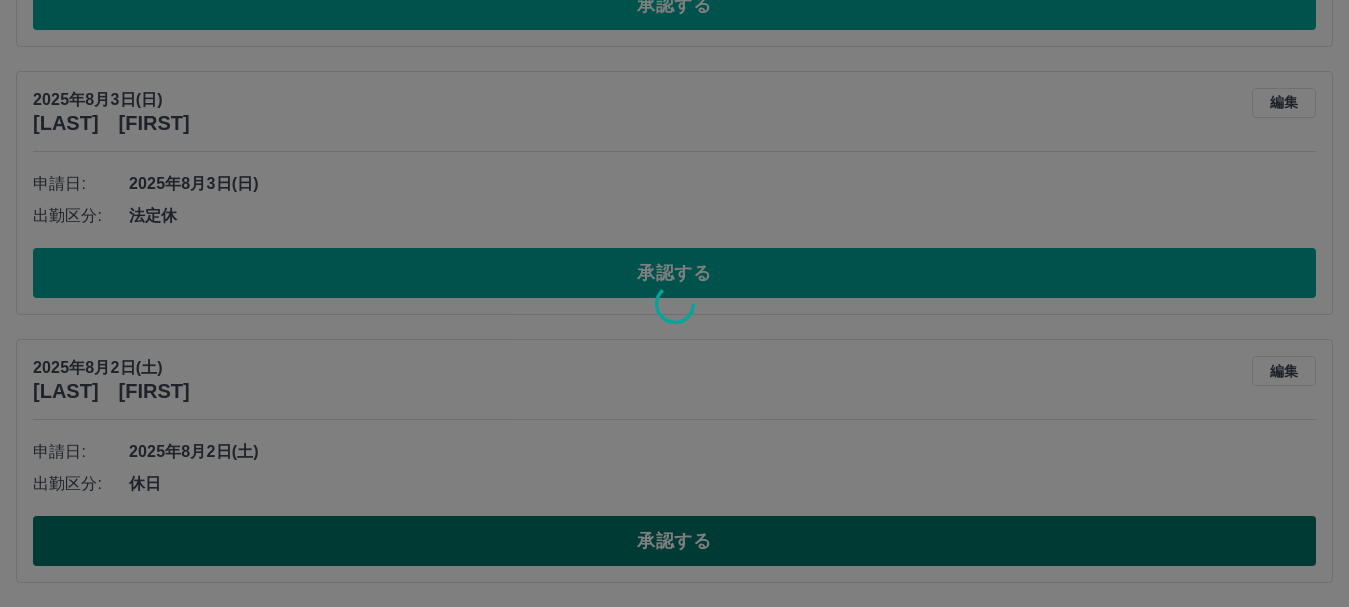 scroll, scrollTop: 3754, scrollLeft: 0, axis: vertical 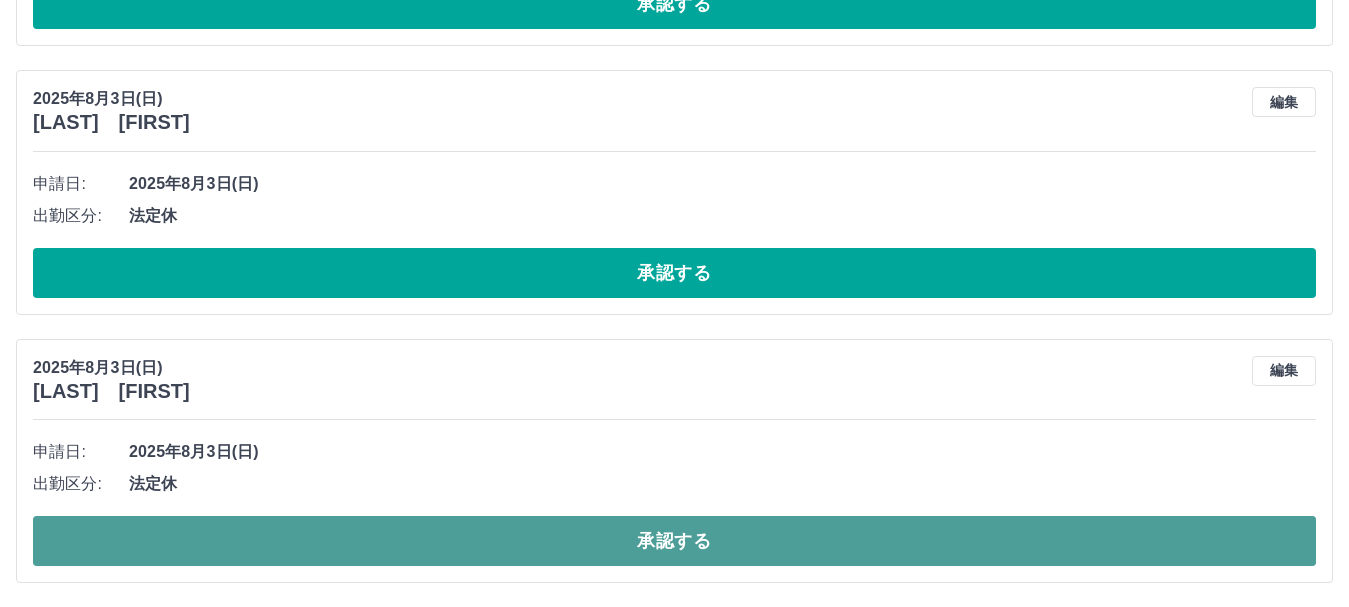 click on "承認する" at bounding box center [674, 541] 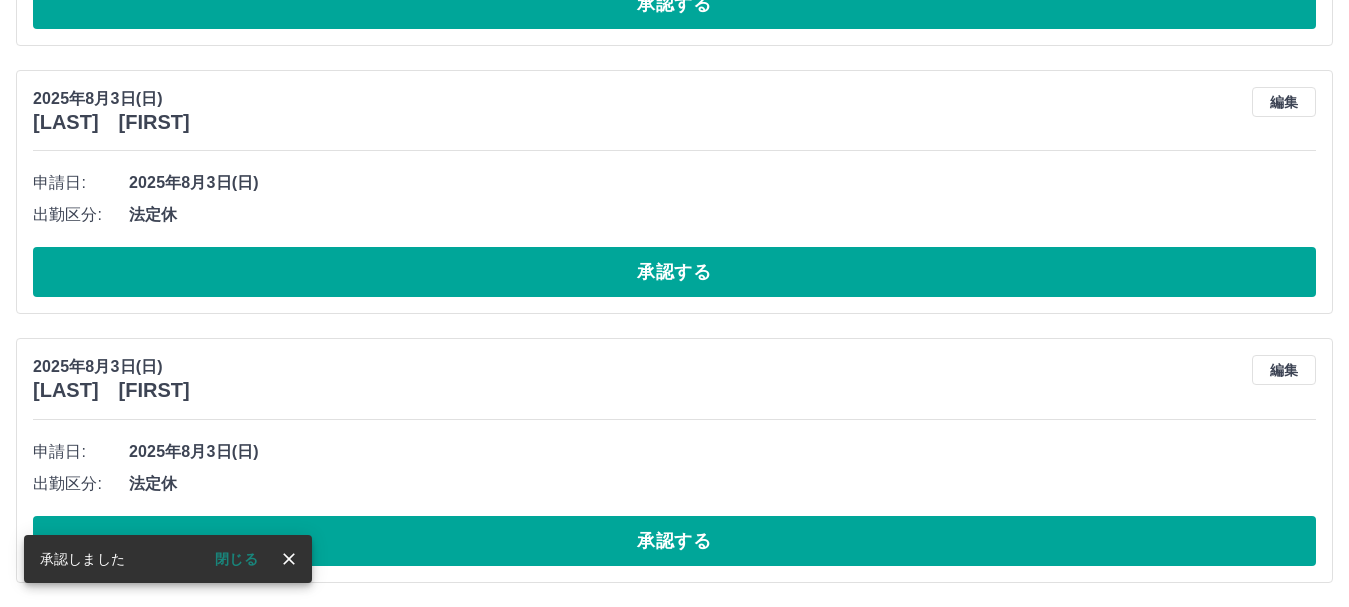 scroll, scrollTop: 3486, scrollLeft: 0, axis: vertical 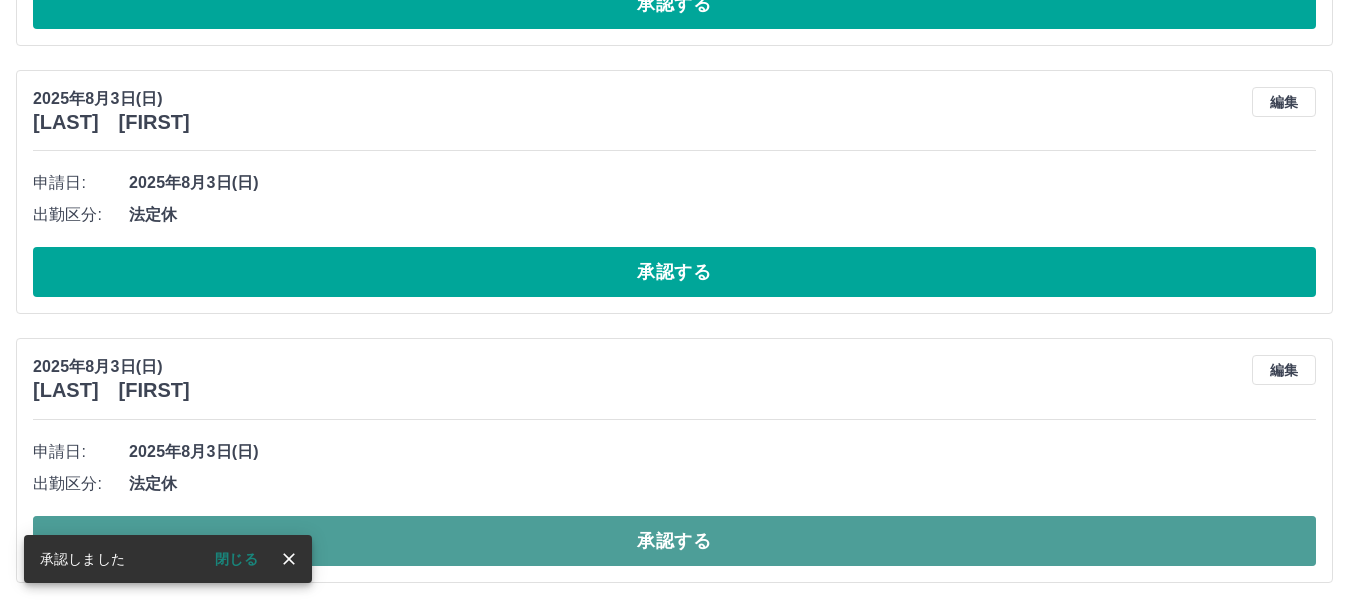 click on "承認する" at bounding box center (674, 541) 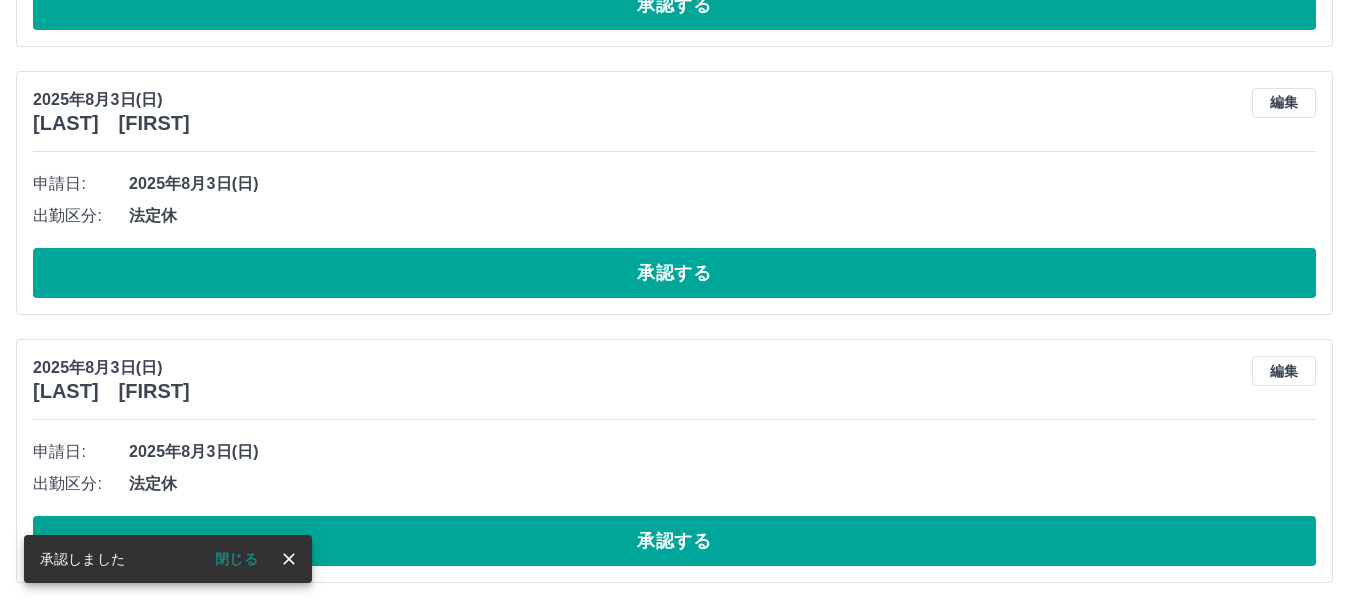 scroll, scrollTop: 3217, scrollLeft: 0, axis: vertical 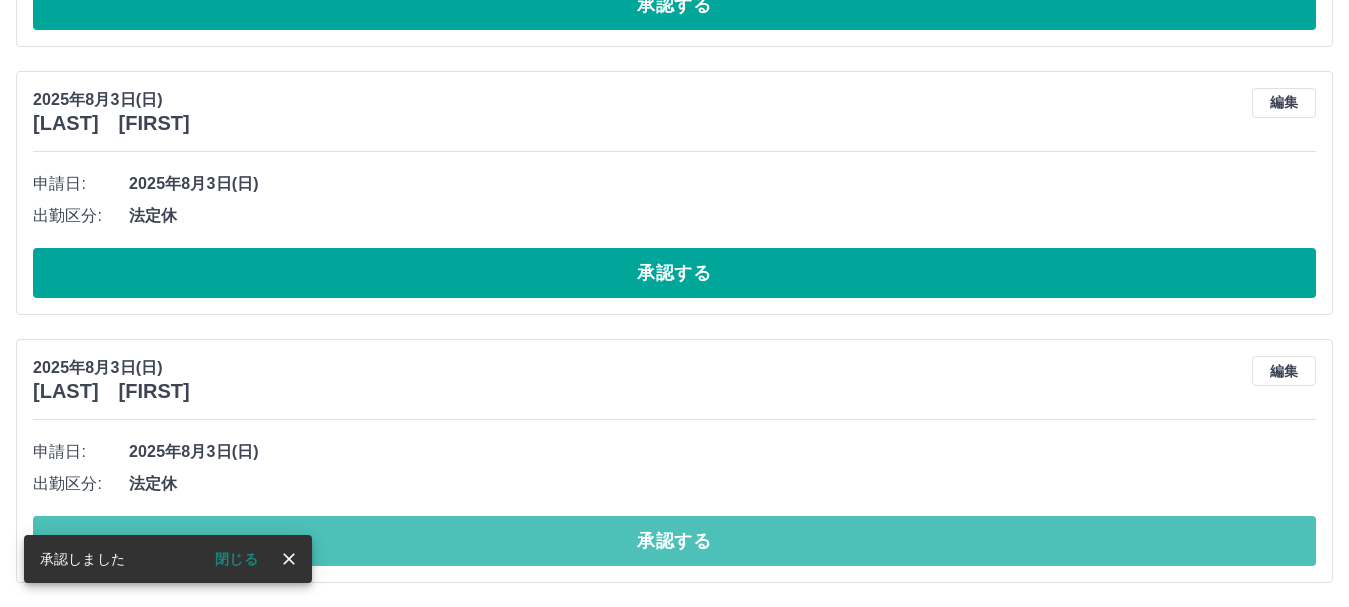 click on "承認する" at bounding box center [674, 541] 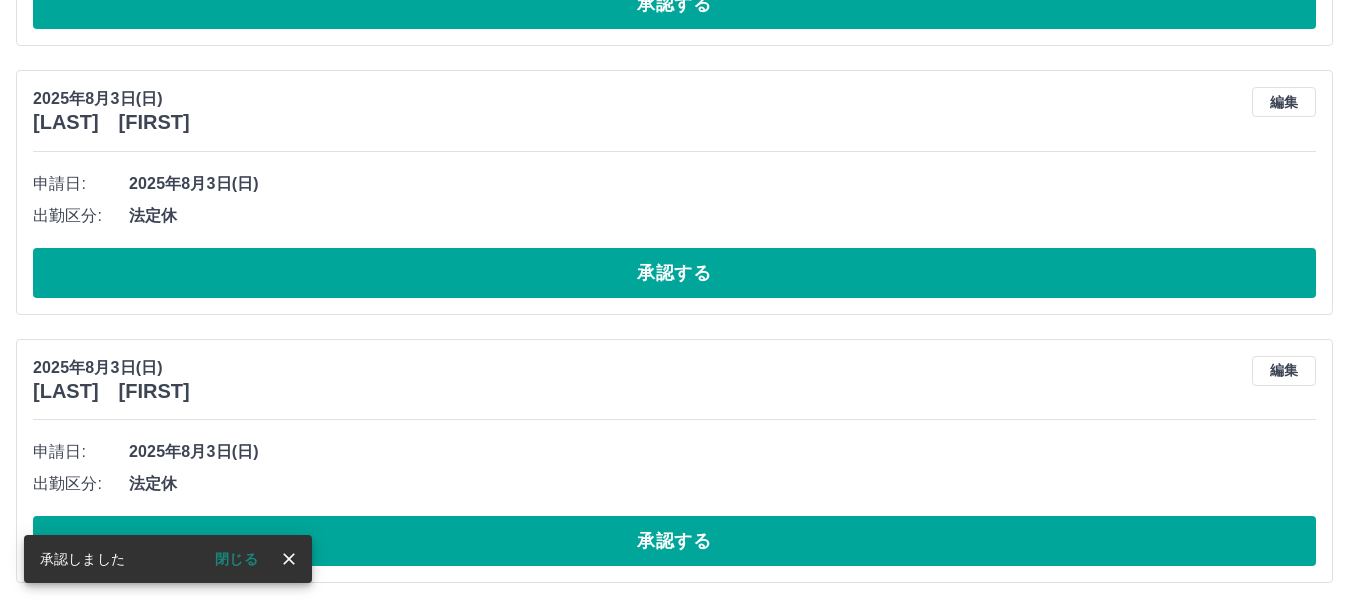 scroll, scrollTop: 2949, scrollLeft: 0, axis: vertical 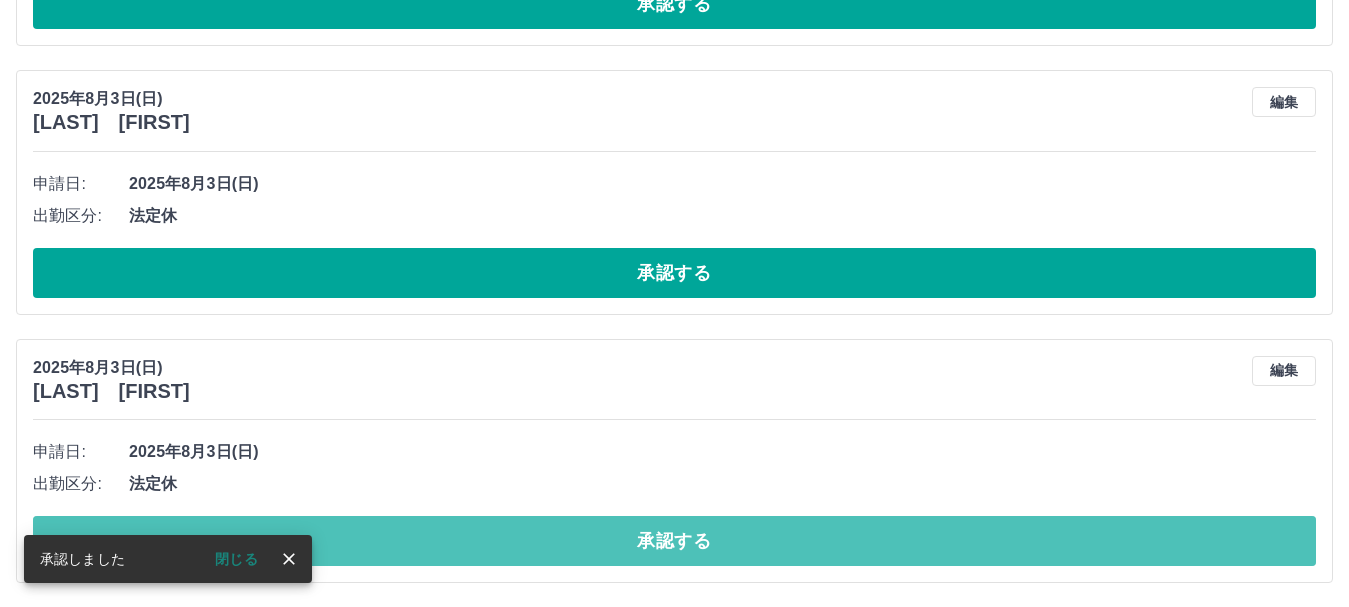 click on "承認する" at bounding box center (674, 541) 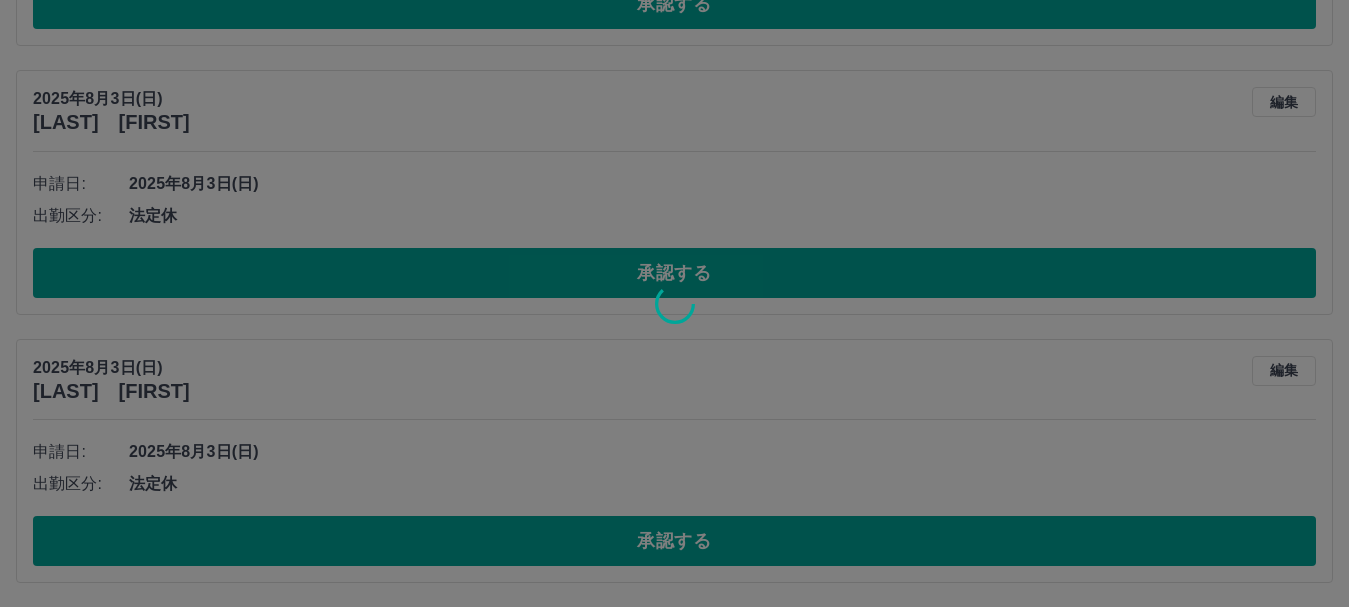 scroll, scrollTop: 2681, scrollLeft: 0, axis: vertical 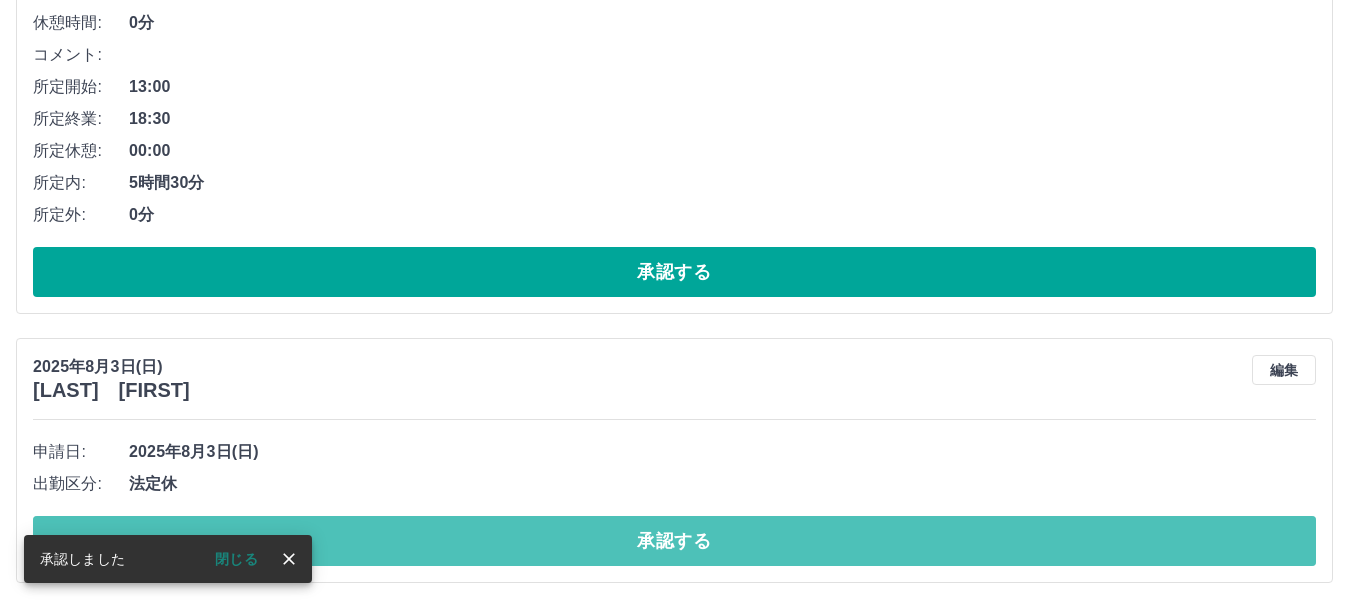 click on "承認する" at bounding box center [674, 541] 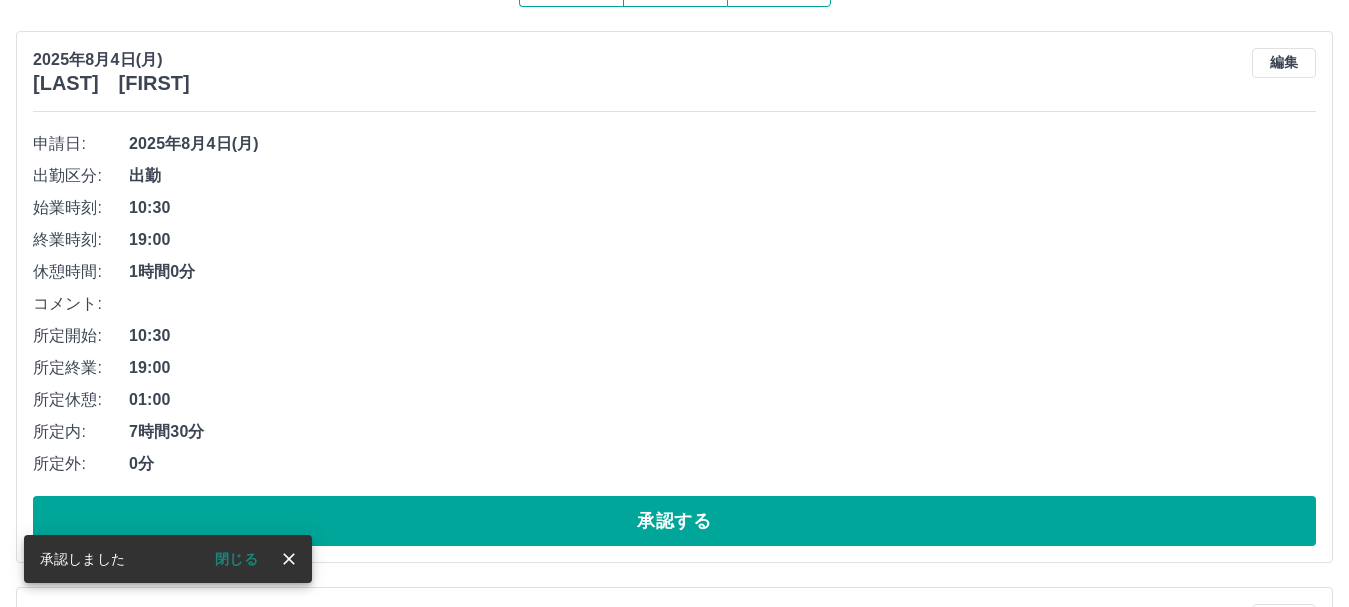 scroll, scrollTop: 0, scrollLeft: 0, axis: both 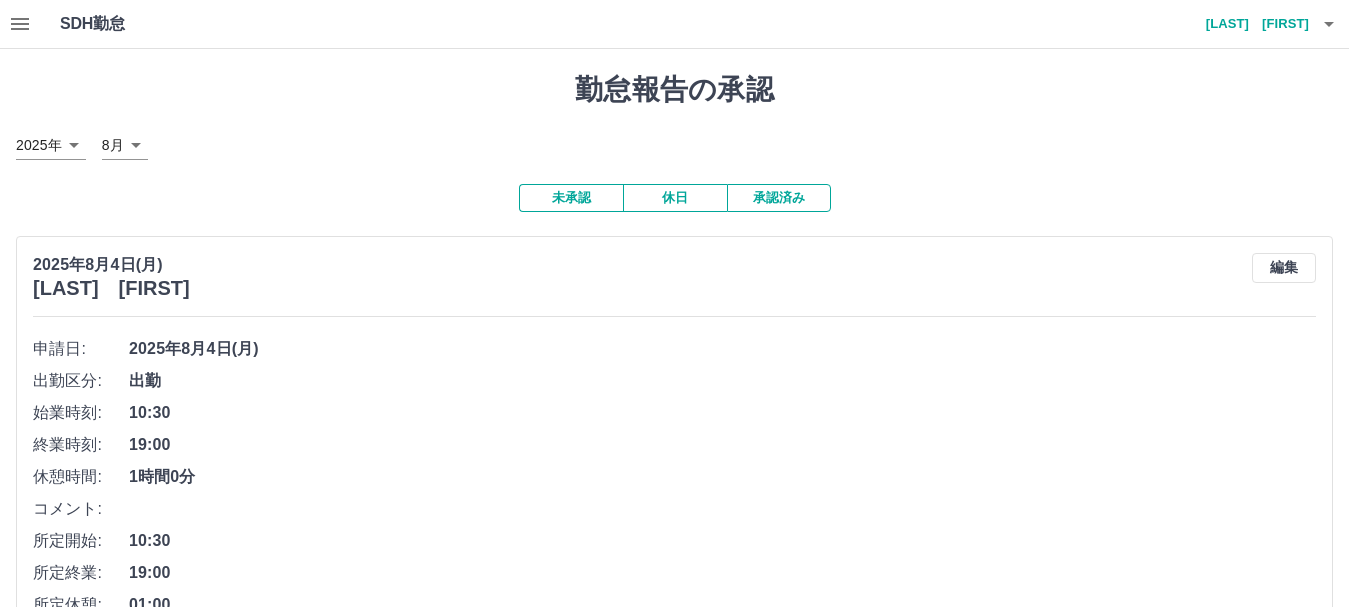 click on "未承認" at bounding box center (571, 198) 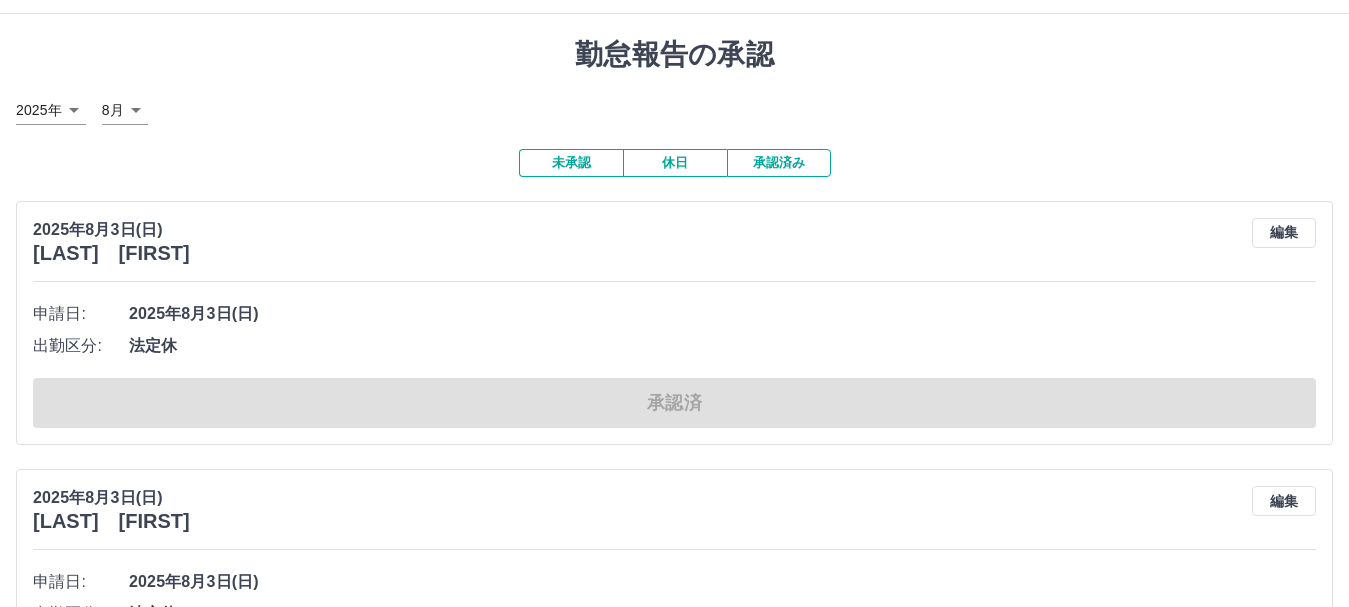 scroll, scrollTop: 0, scrollLeft: 0, axis: both 